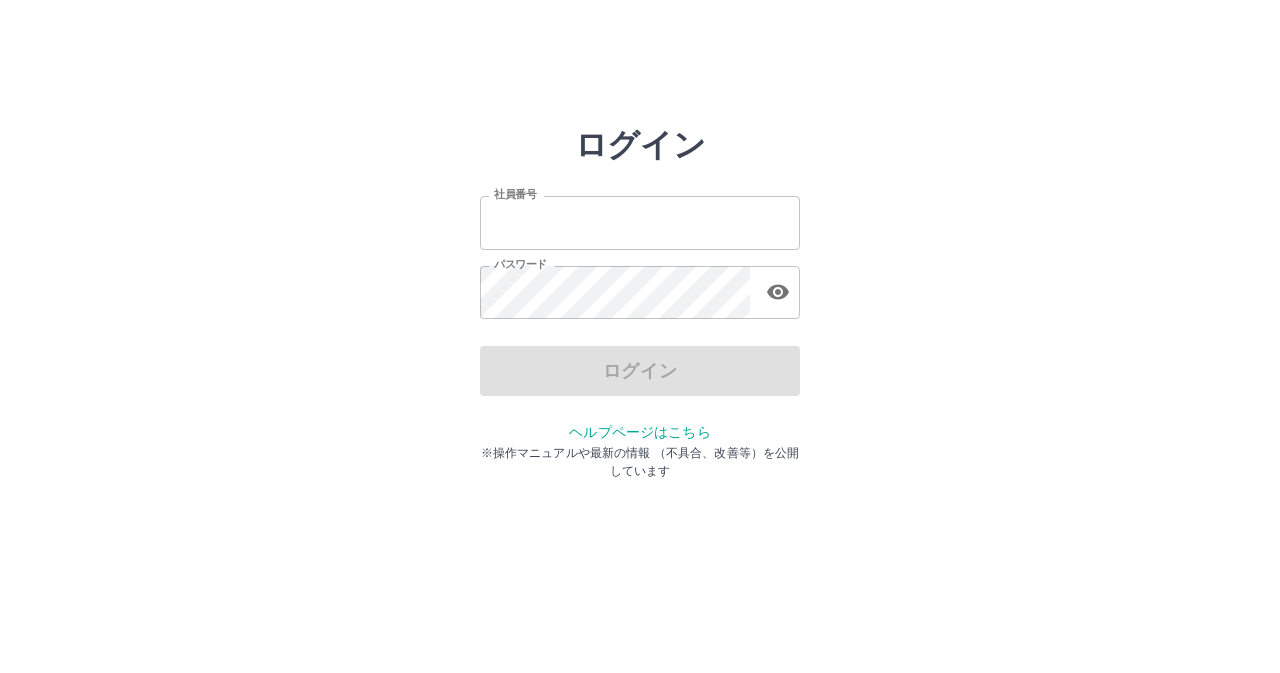 scroll, scrollTop: 0, scrollLeft: 0, axis: both 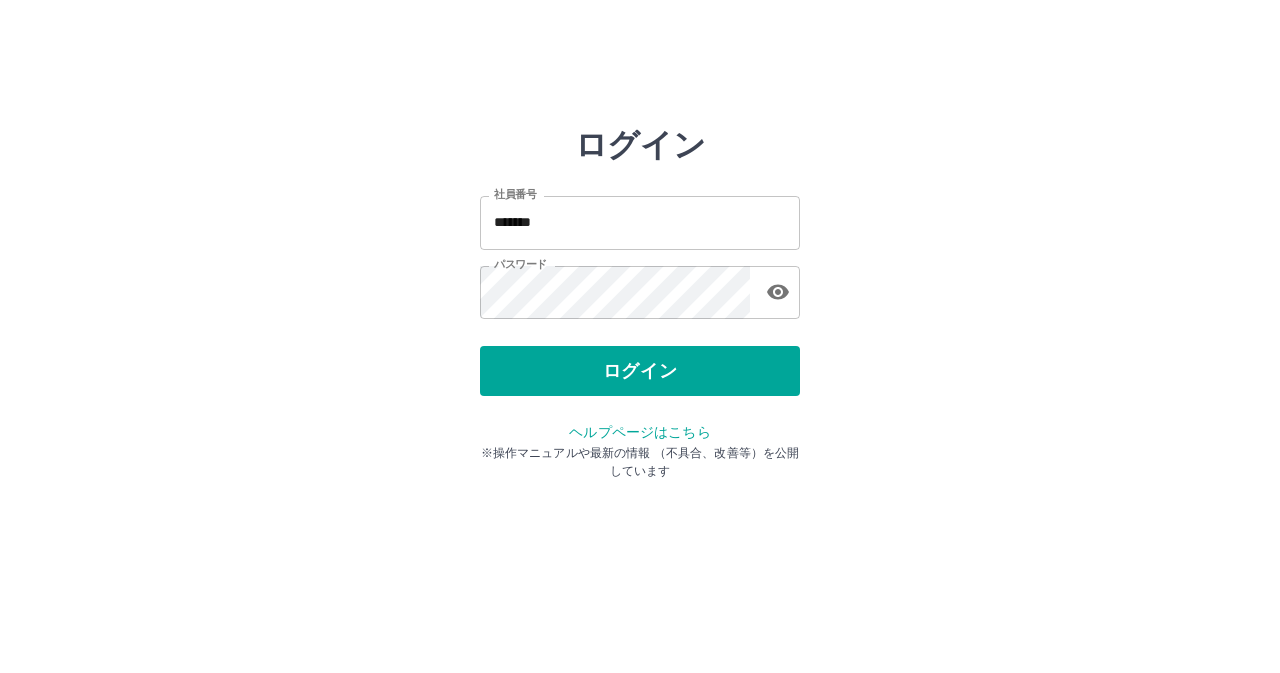 click on "ログイン" at bounding box center (640, 371) 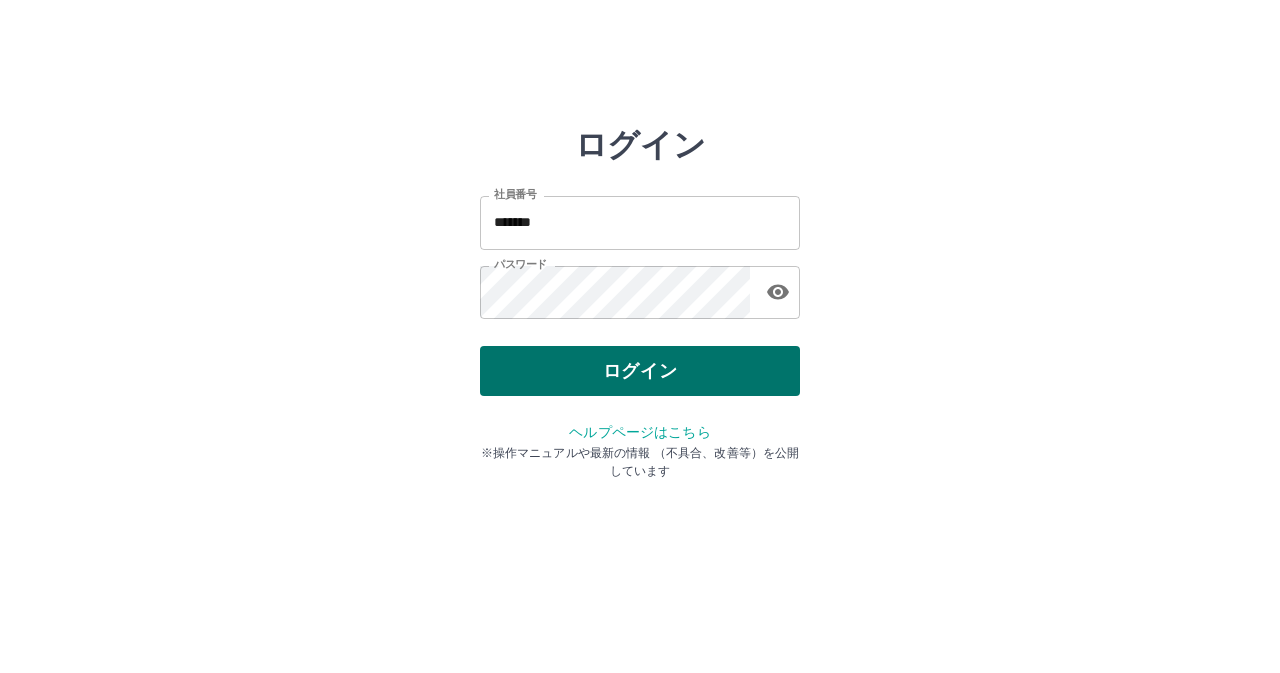 click on "ログイン" at bounding box center (640, 371) 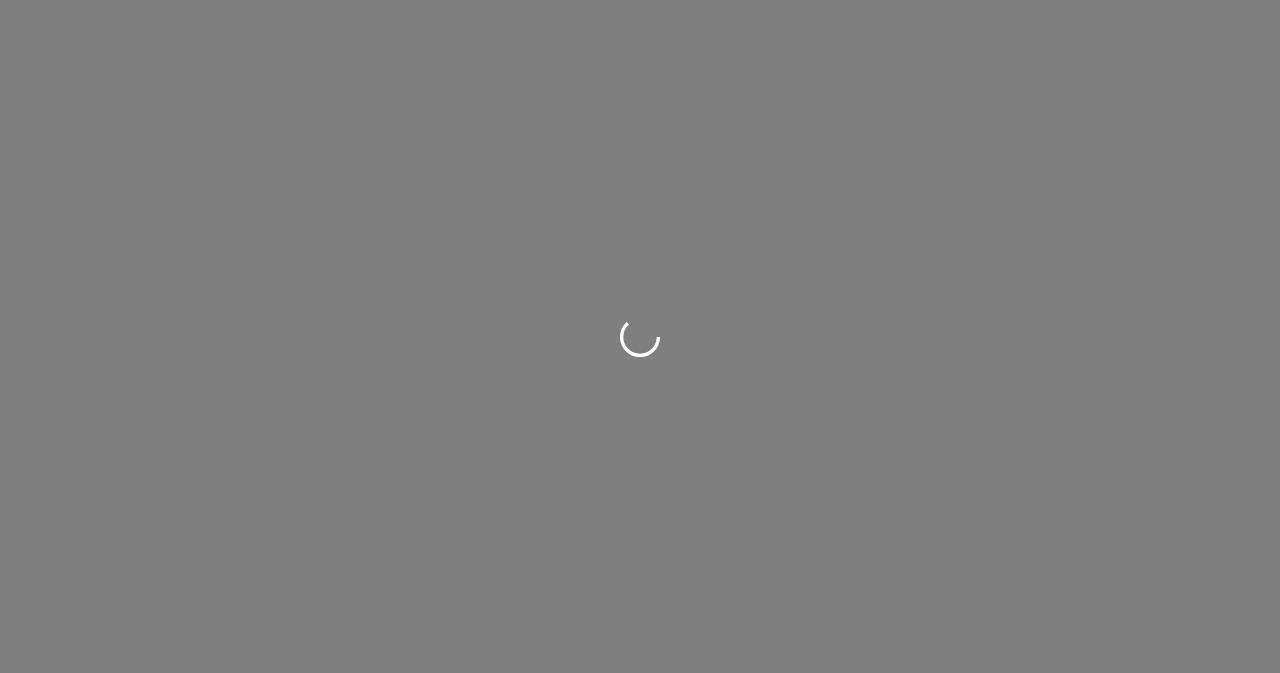 scroll, scrollTop: 0, scrollLeft: 0, axis: both 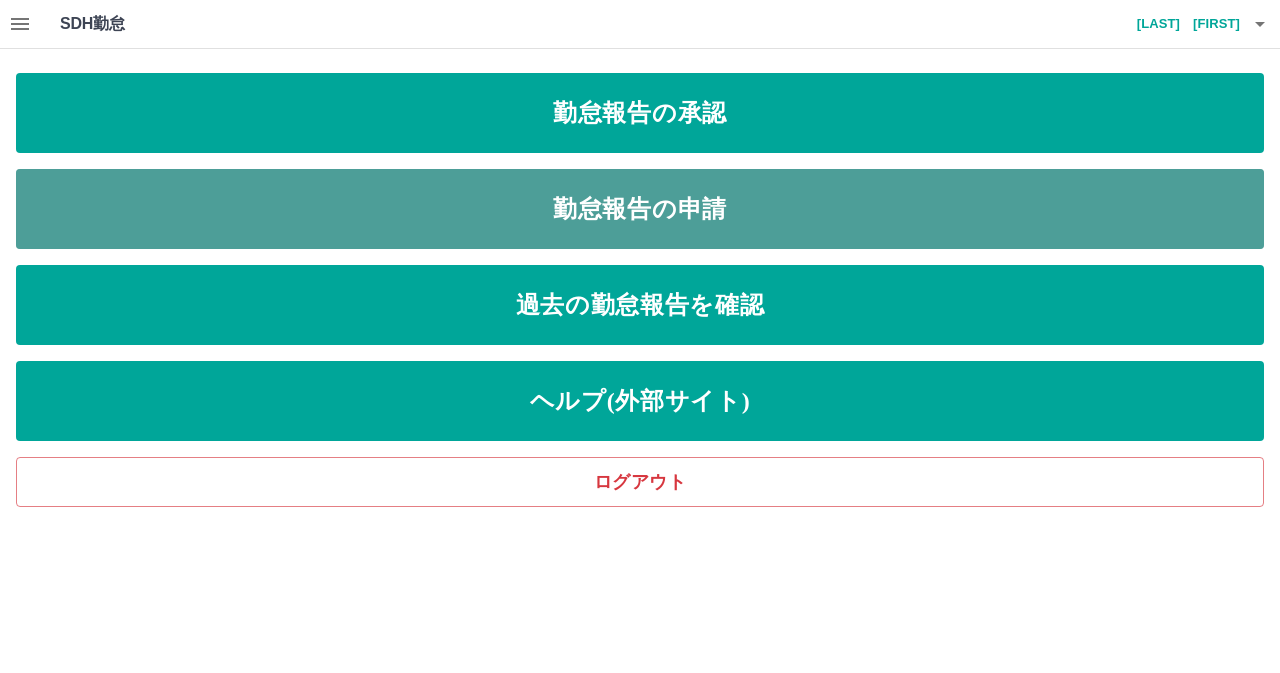 click on "勤怠報告の申請" at bounding box center [640, 209] 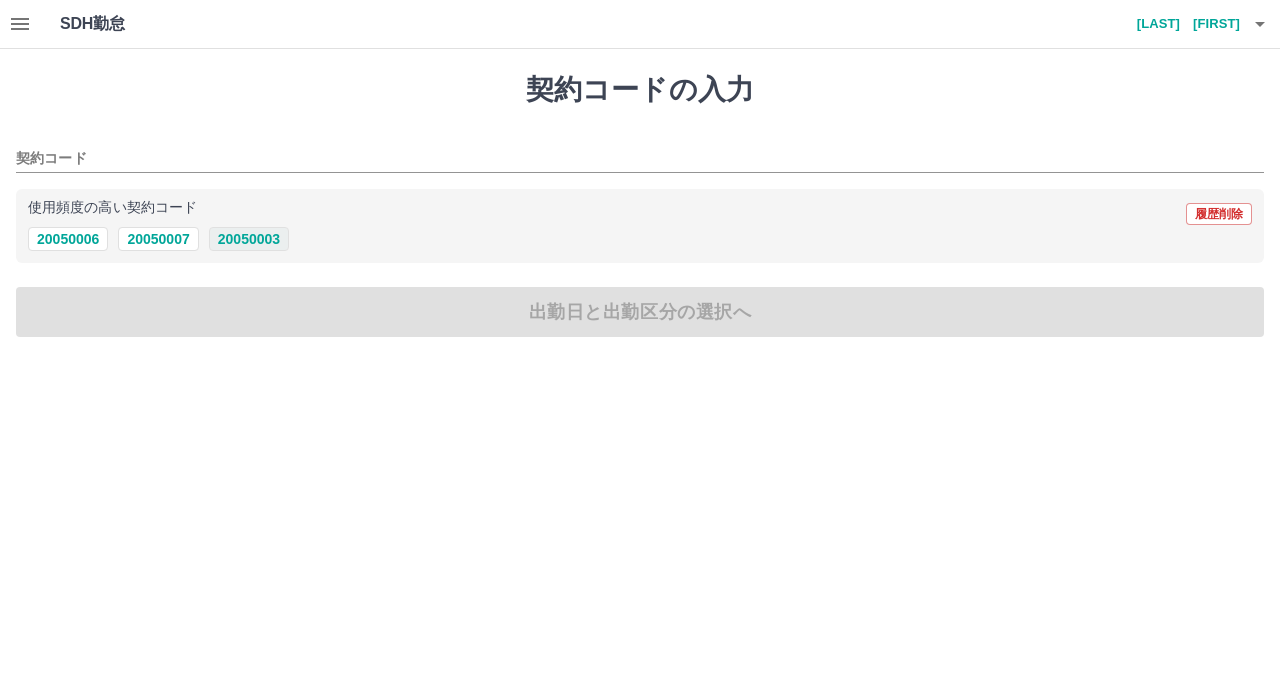 click on "20050003" at bounding box center (249, 239) 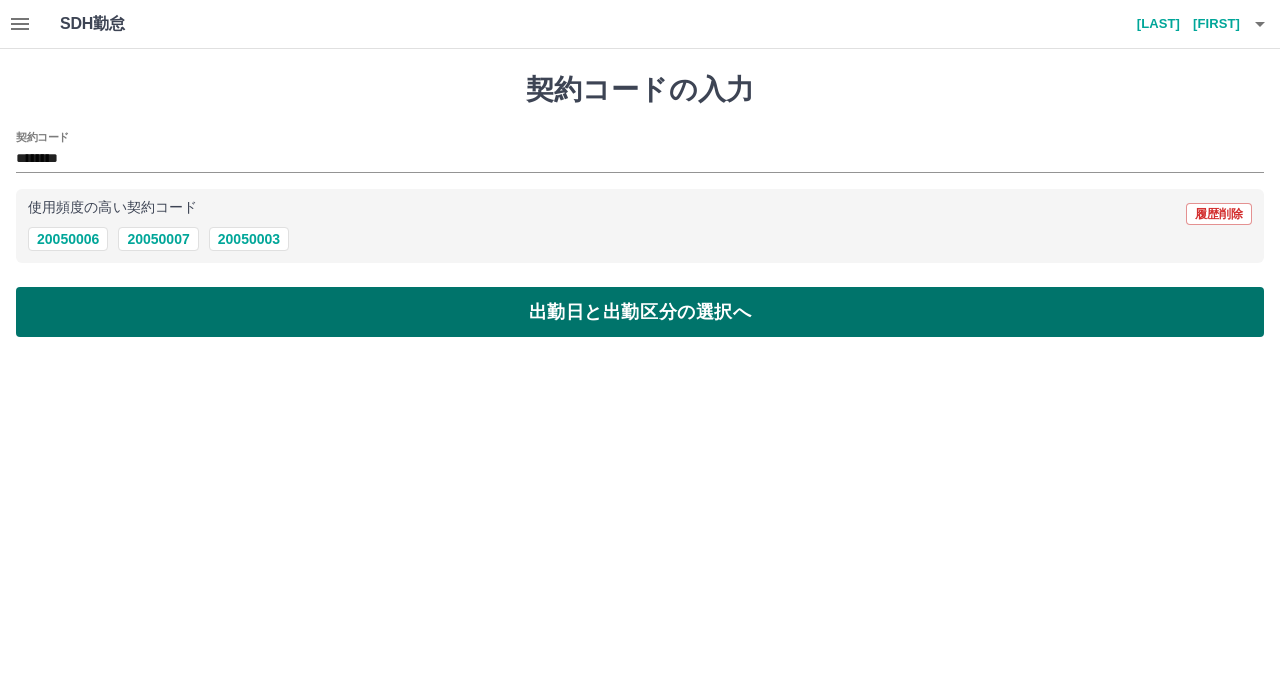 click on "出勤日と出勤区分の選択へ" at bounding box center (640, 312) 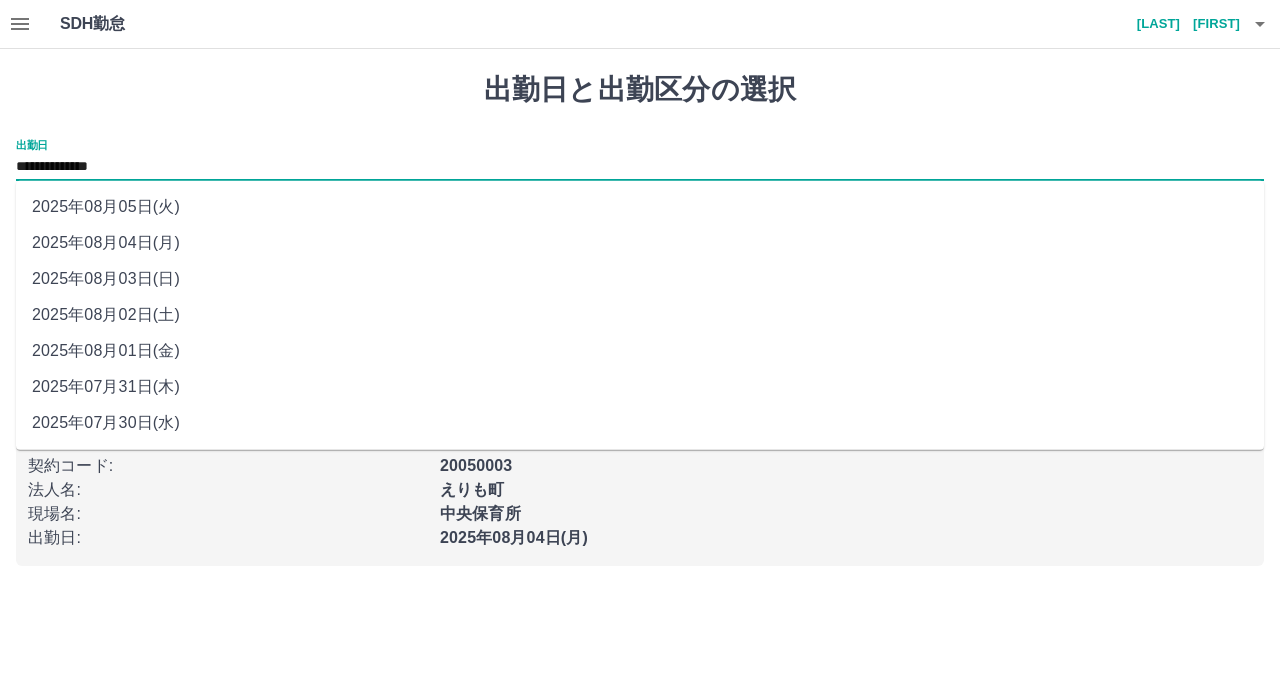 click on "**********" at bounding box center [640, 167] 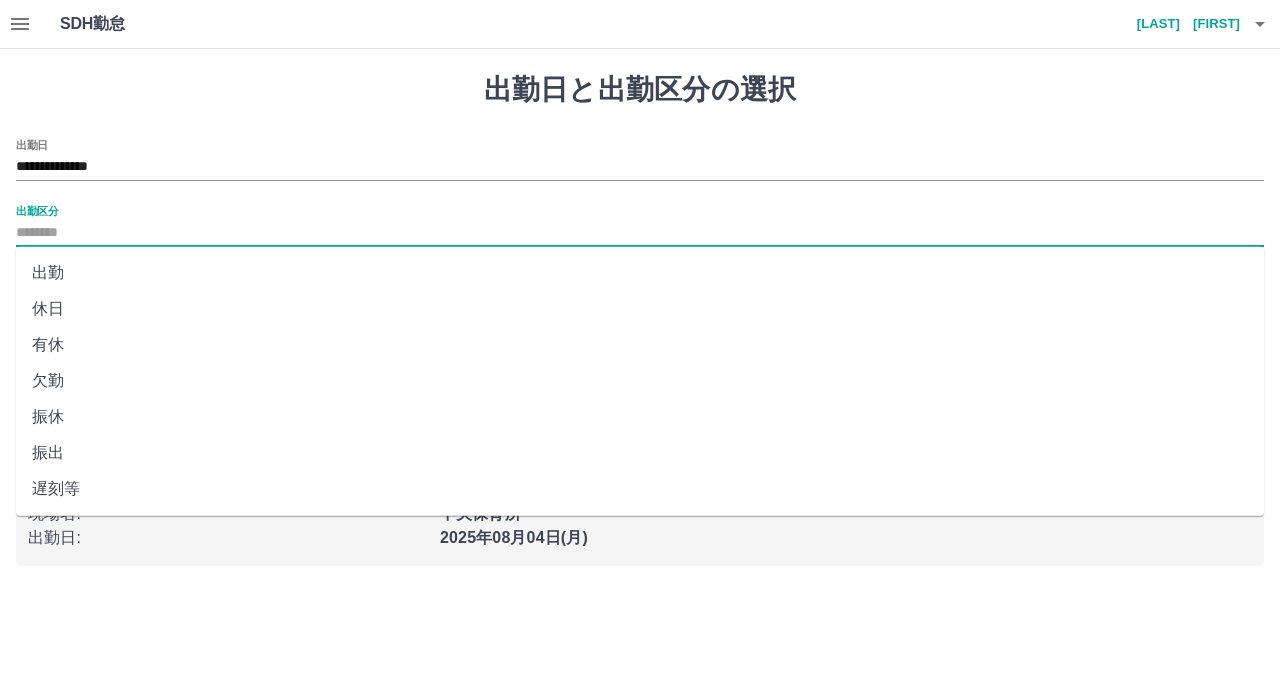 click on "出勤区分" at bounding box center (640, 233) 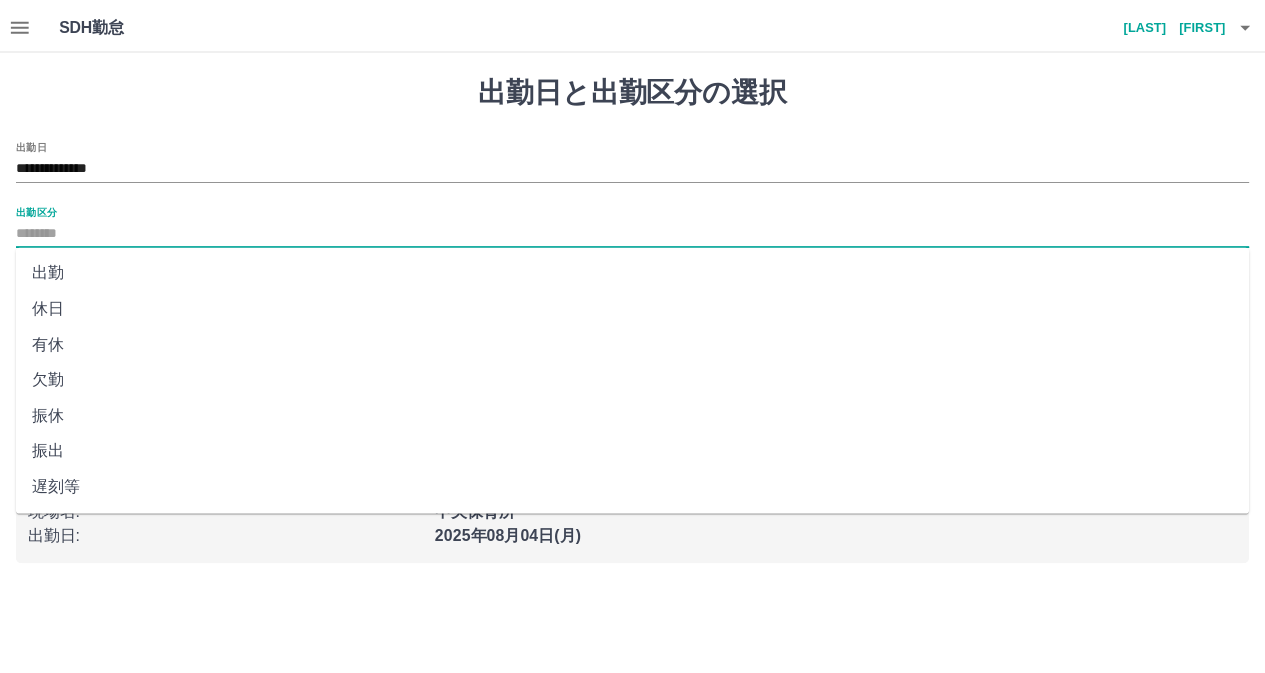 scroll, scrollTop: 100, scrollLeft: 0, axis: vertical 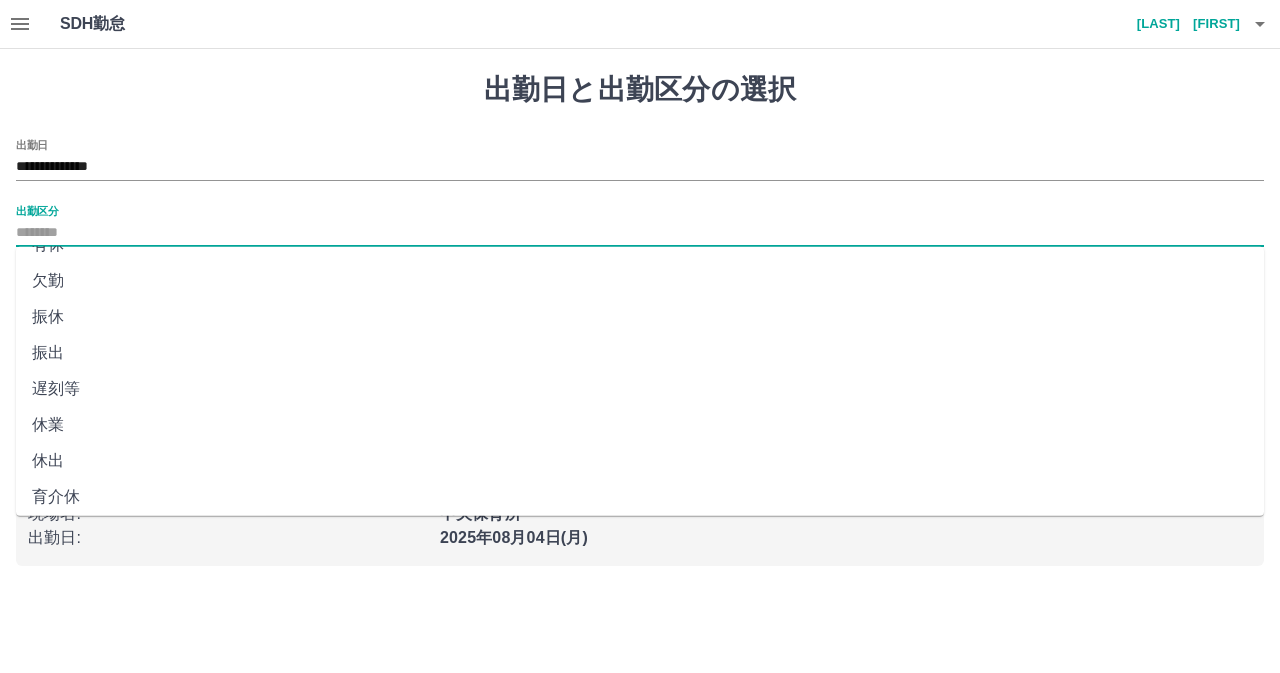 click on "休出" at bounding box center [640, 461] 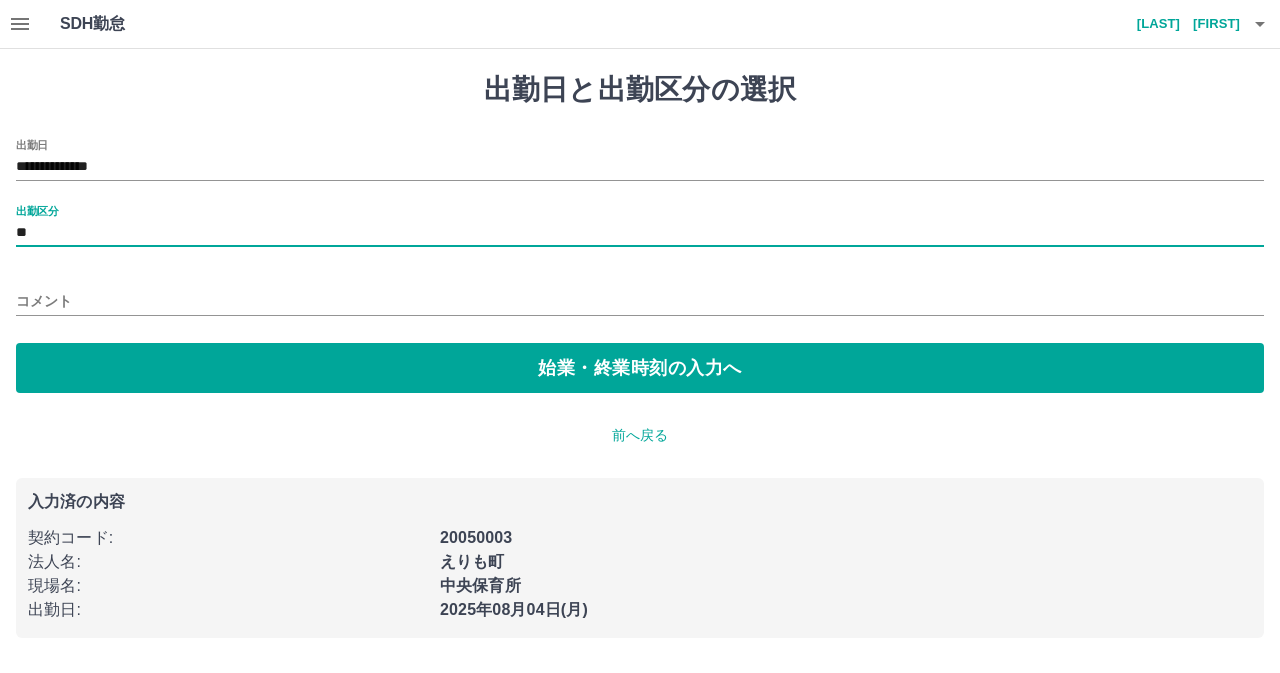 click on "コメント" at bounding box center (640, 301) 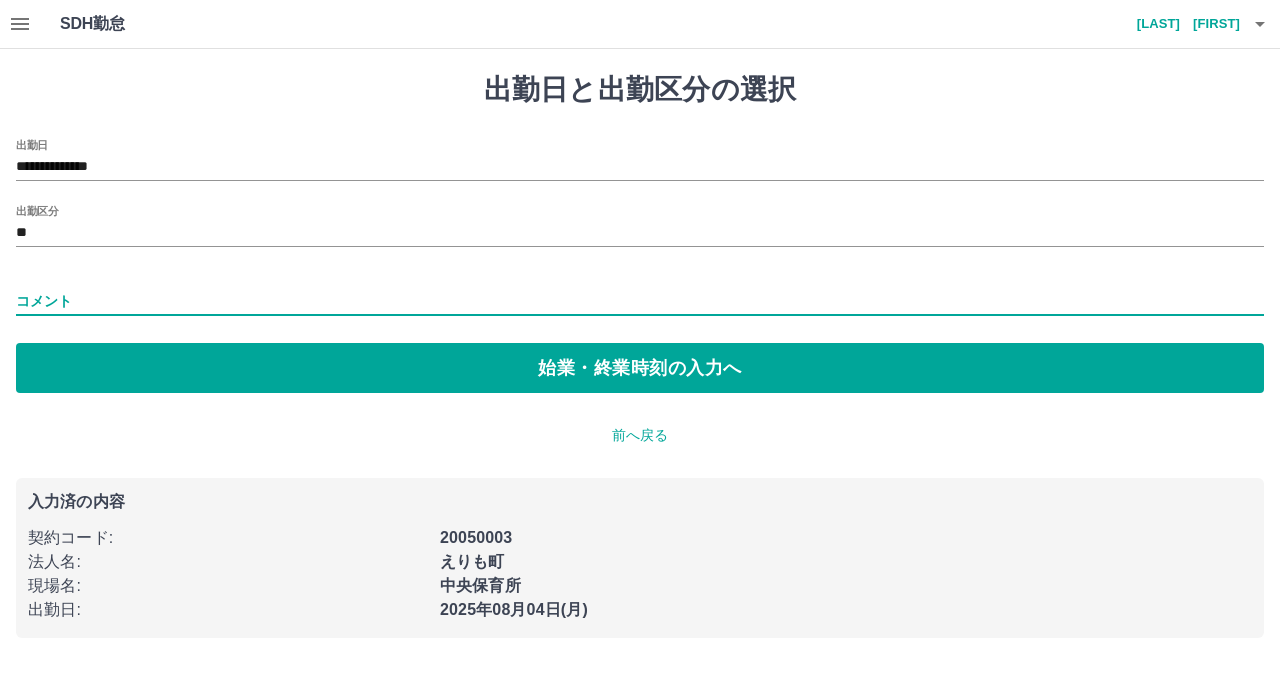 type on "*****" 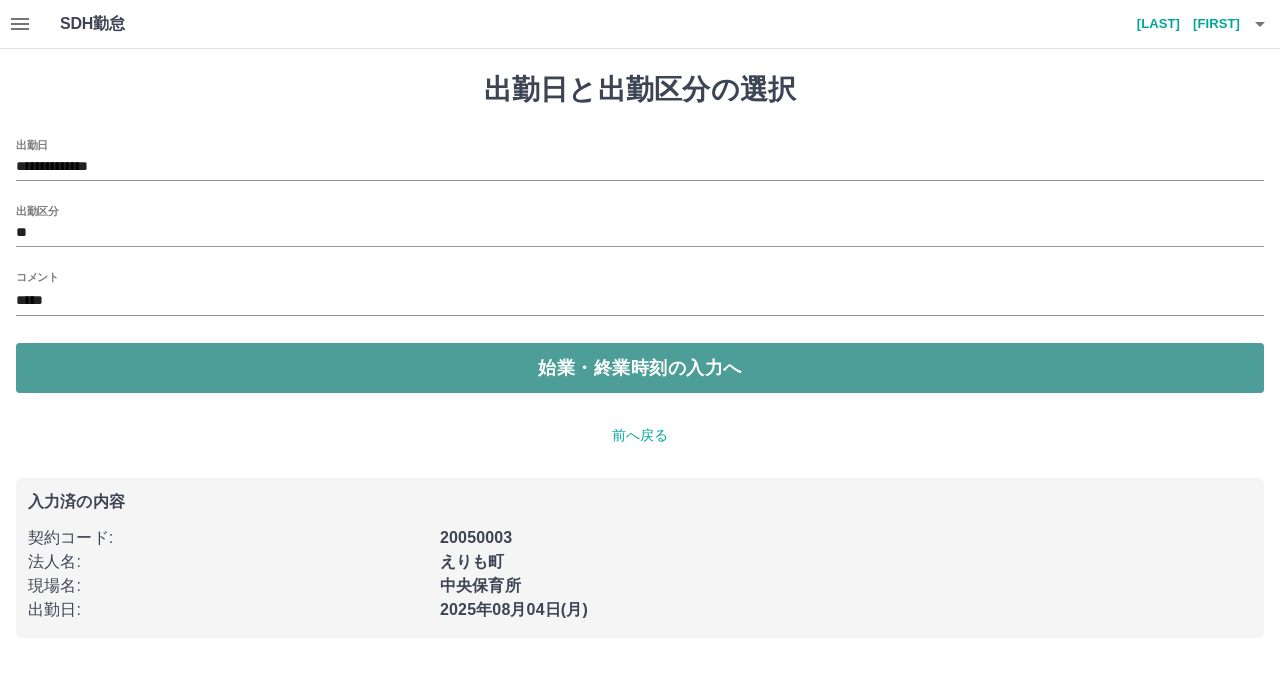 click on "始業・終業時刻の入力へ" at bounding box center (640, 368) 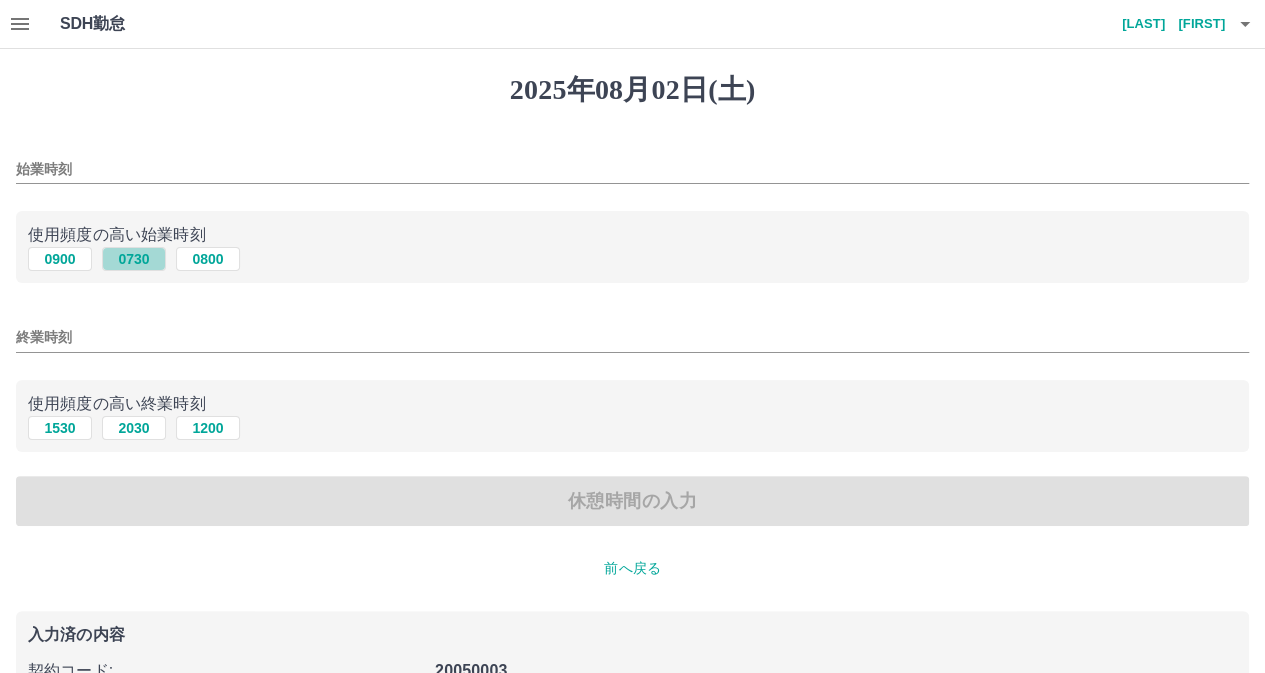 click on "0730" at bounding box center [134, 259] 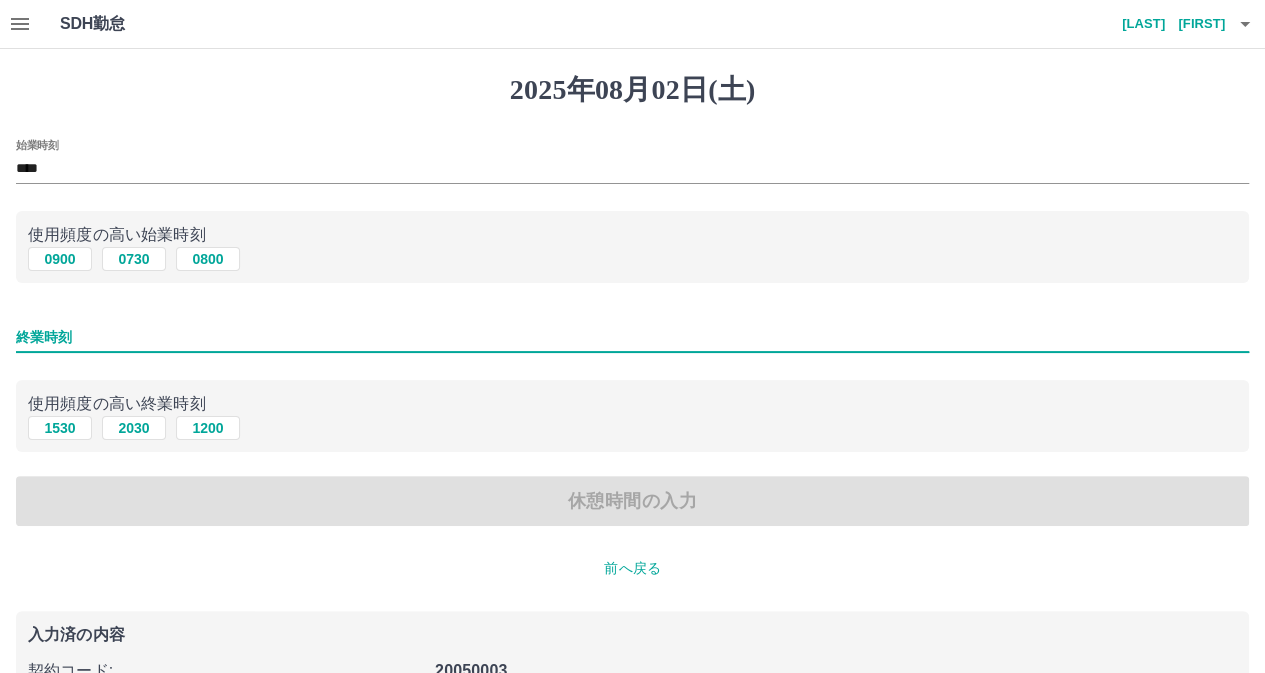 click on "終業時刻" at bounding box center [632, 337] 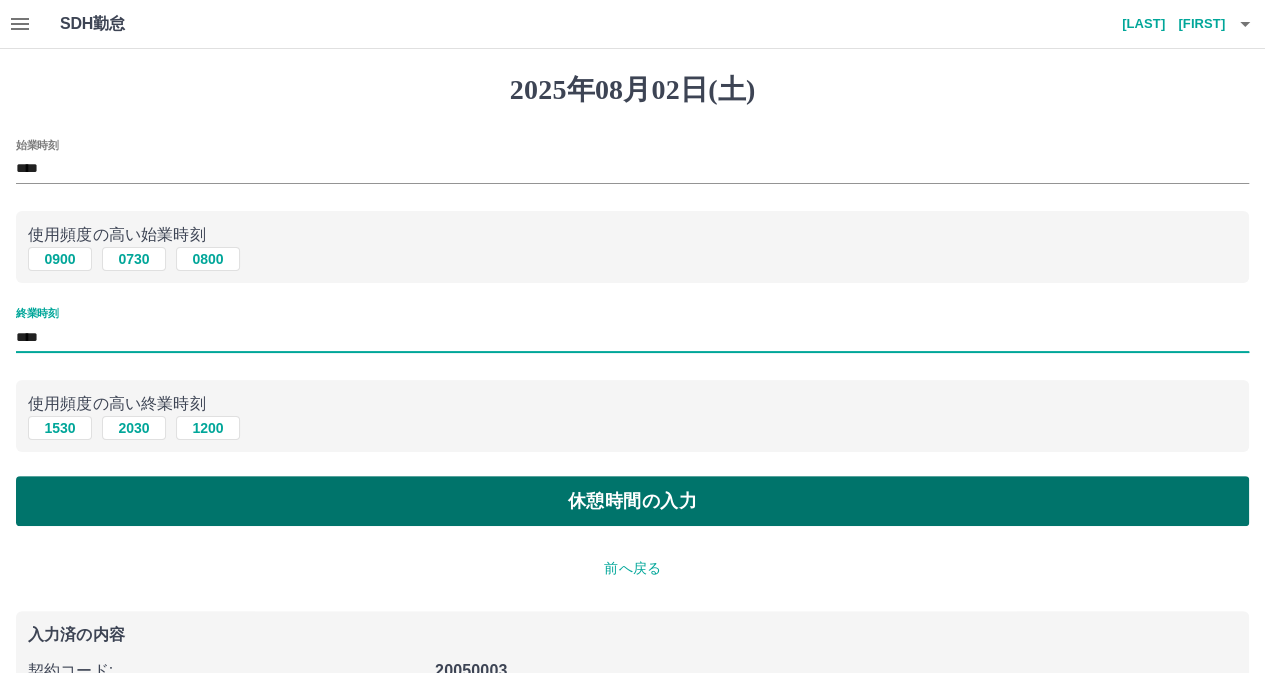 type on "****" 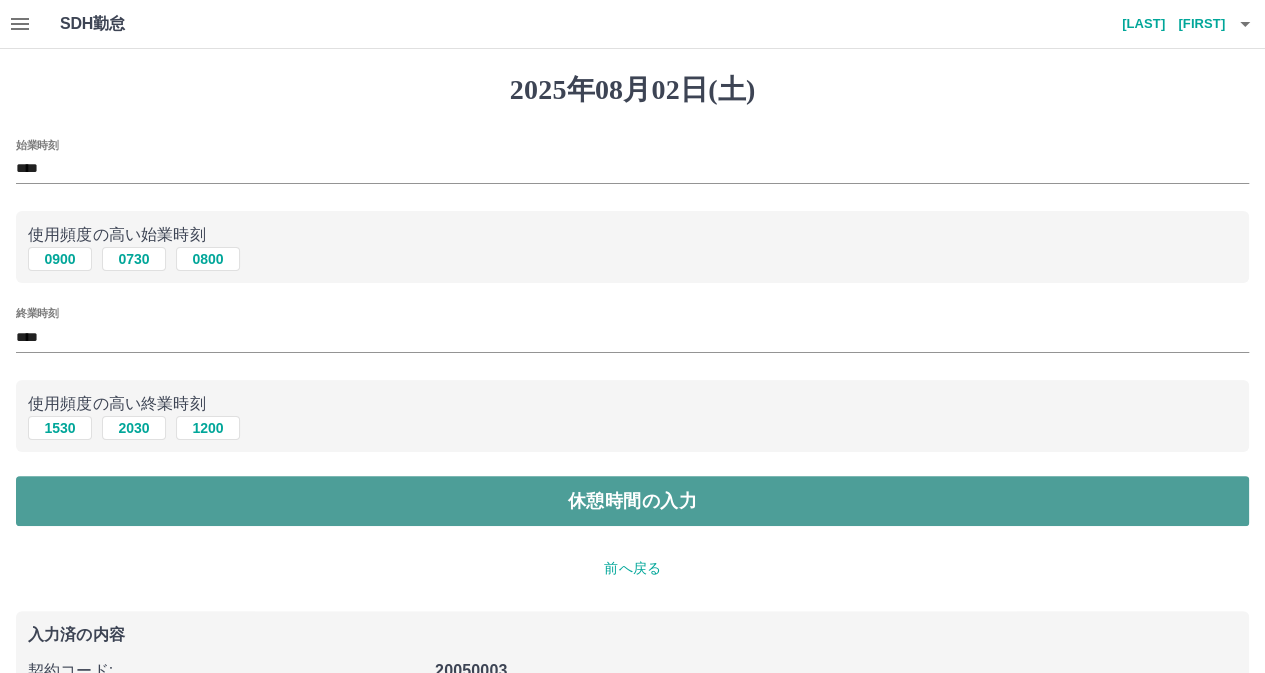 click on "休憩時間の入力" at bounding box center [632, 501] 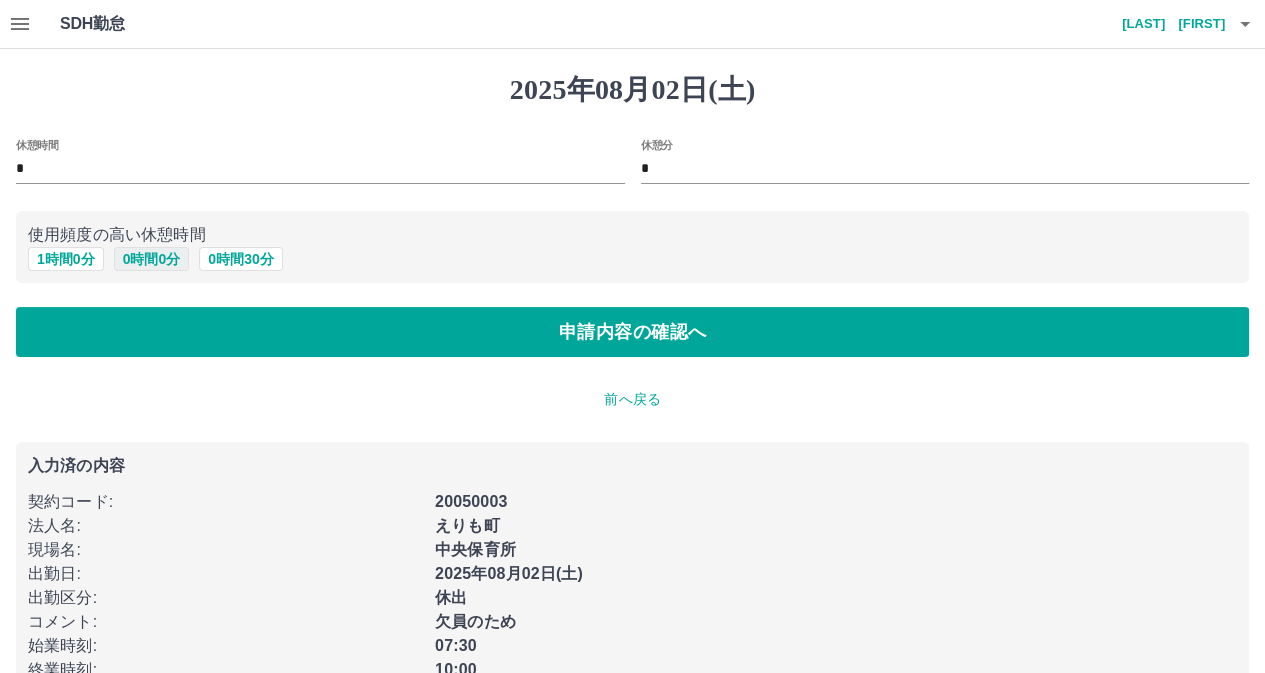 click on "0 時間 0 分" at bounding box center [152, 259] 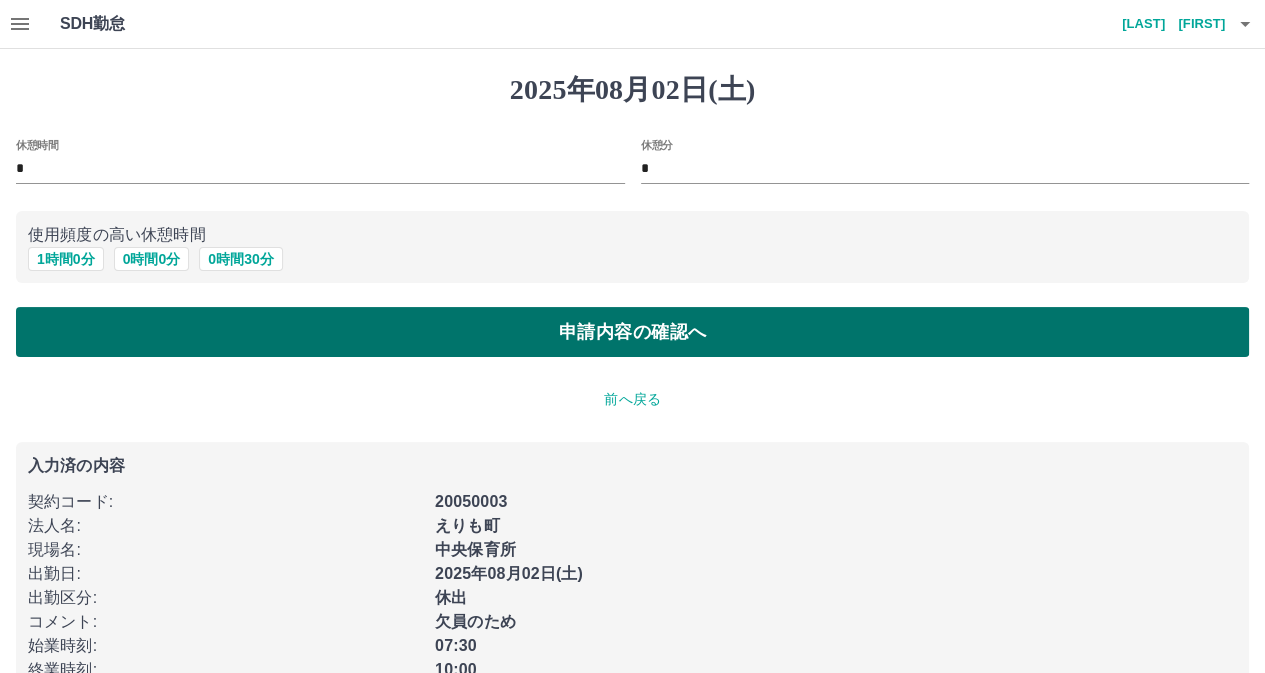 click on "申請内容の確認へ" at bounding box center [632, 332] 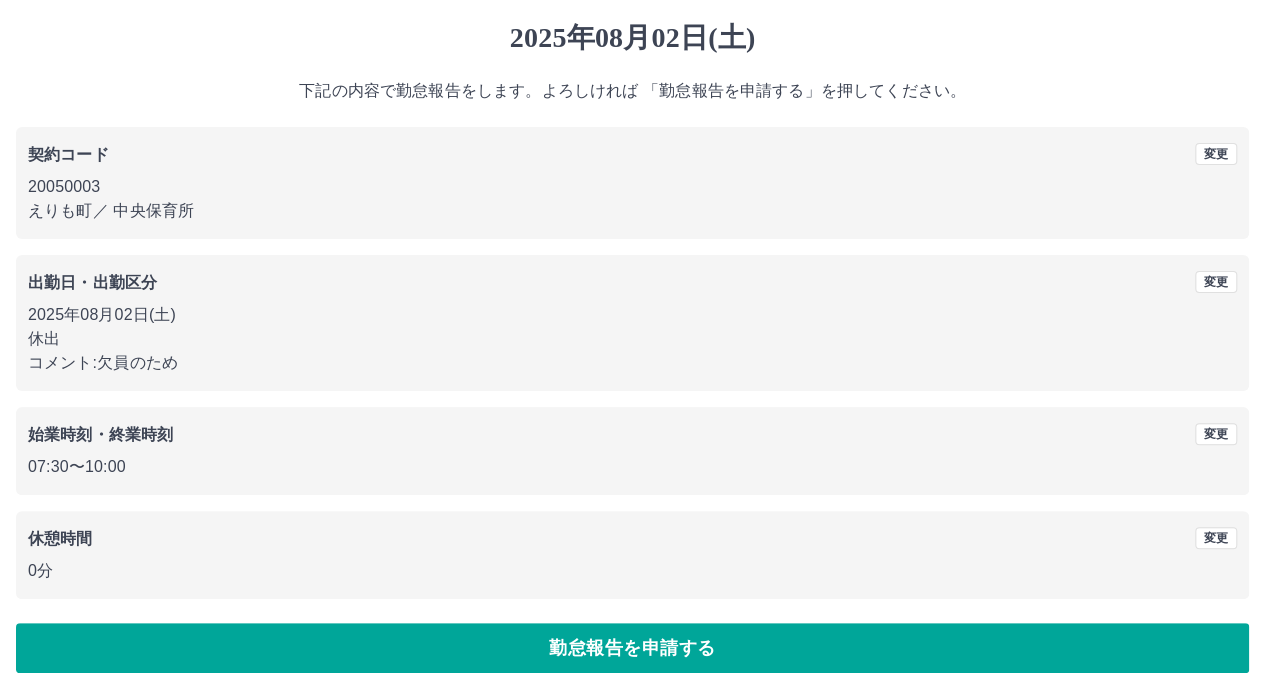 scroll, scrollTop: 74, scrollLeft: 0, axis: vertical 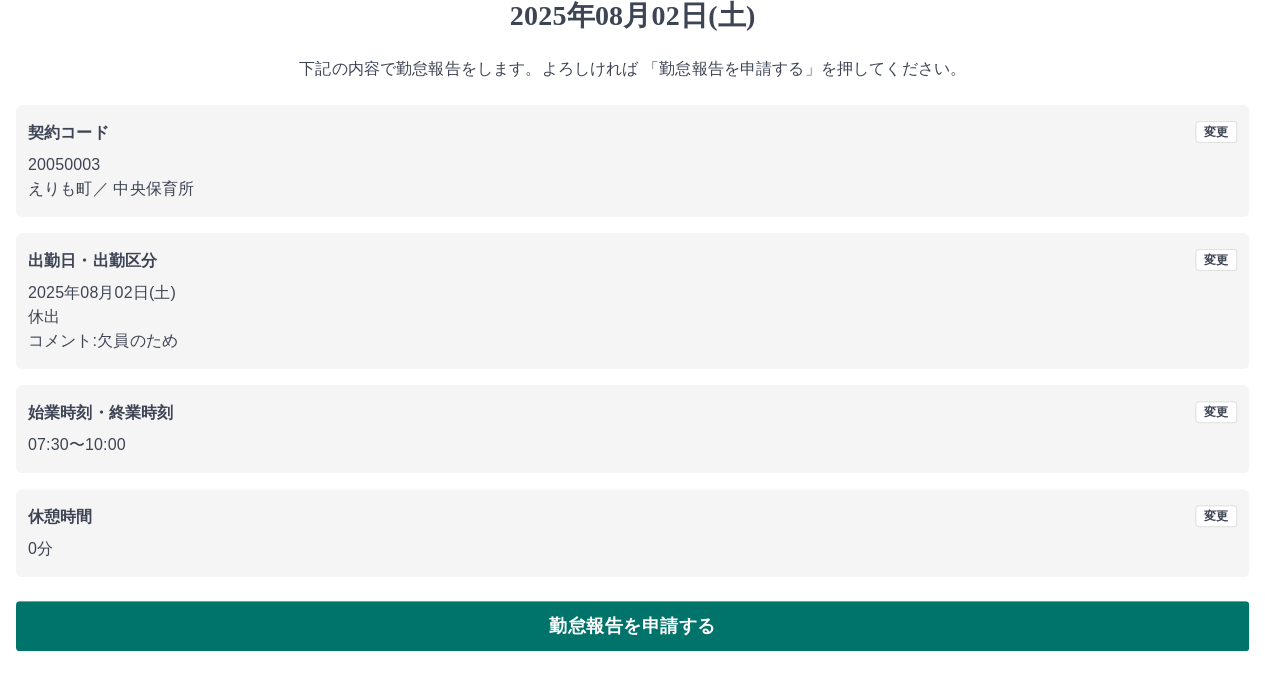 click on "勤怠報告を申請する" at bounding box center [632, 626] 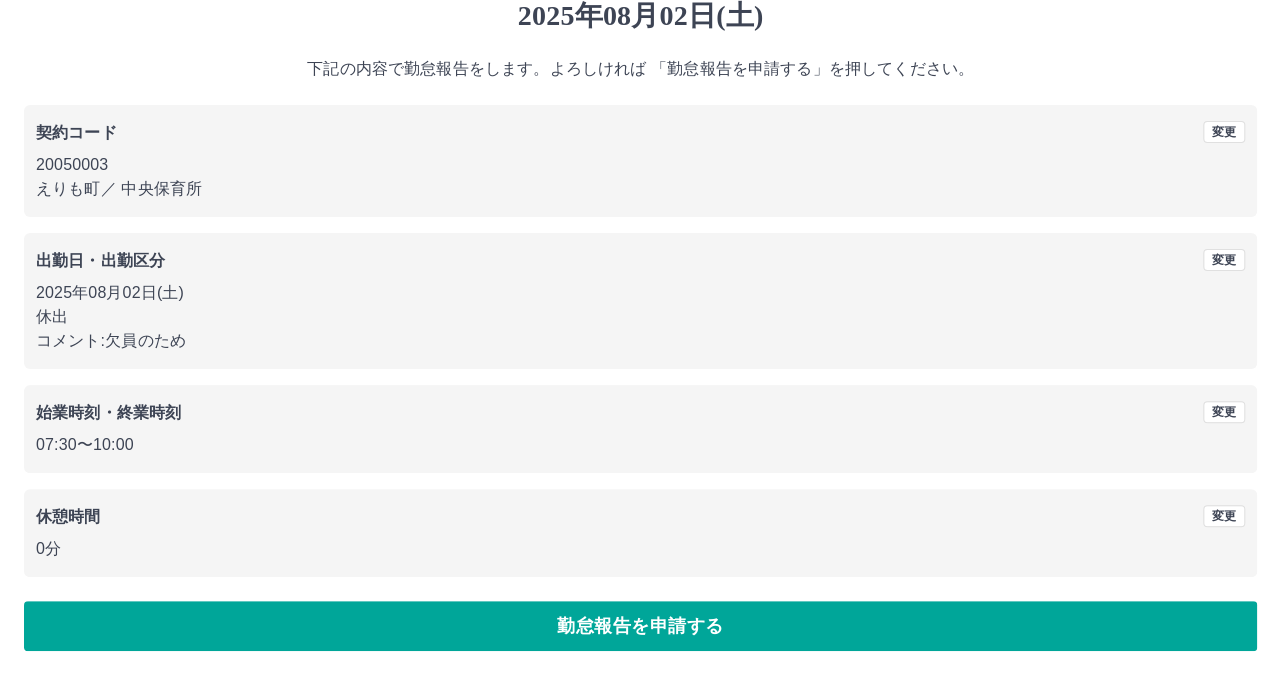 scroll, scrollTop: 0, scrollLeft: 0, axis: both 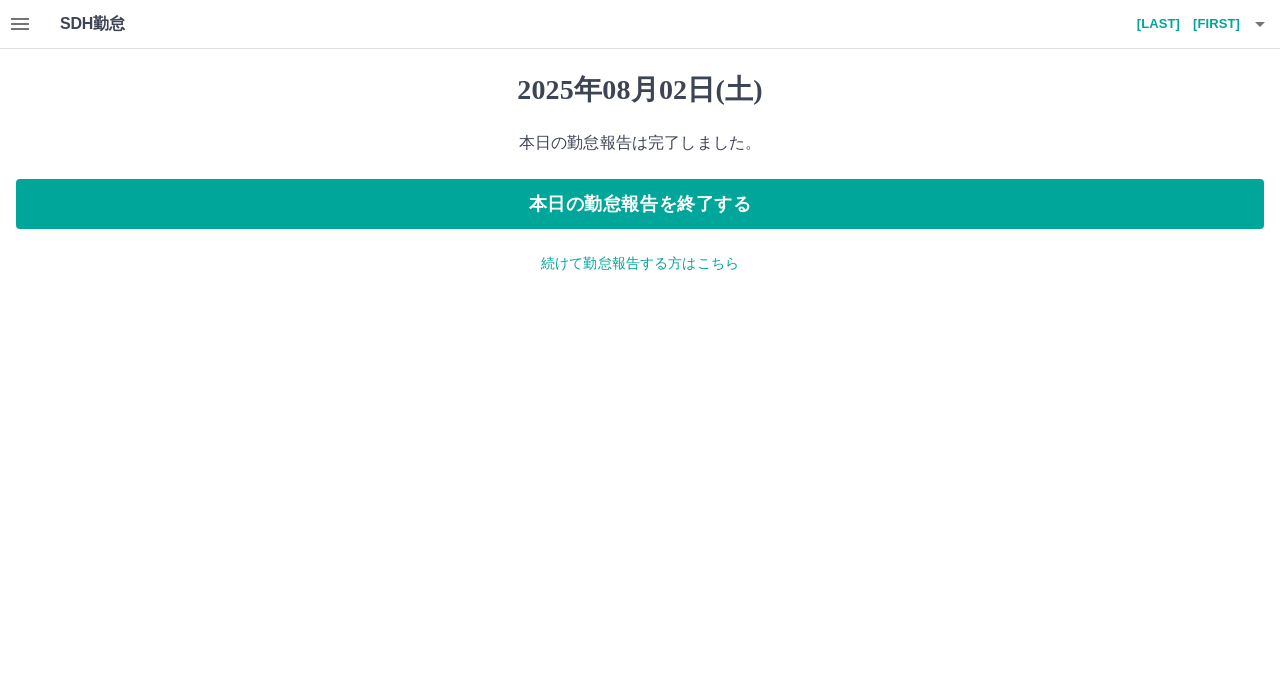 click on "続けて勤怠報告する方はこちら" at bounding box center (640, 263) 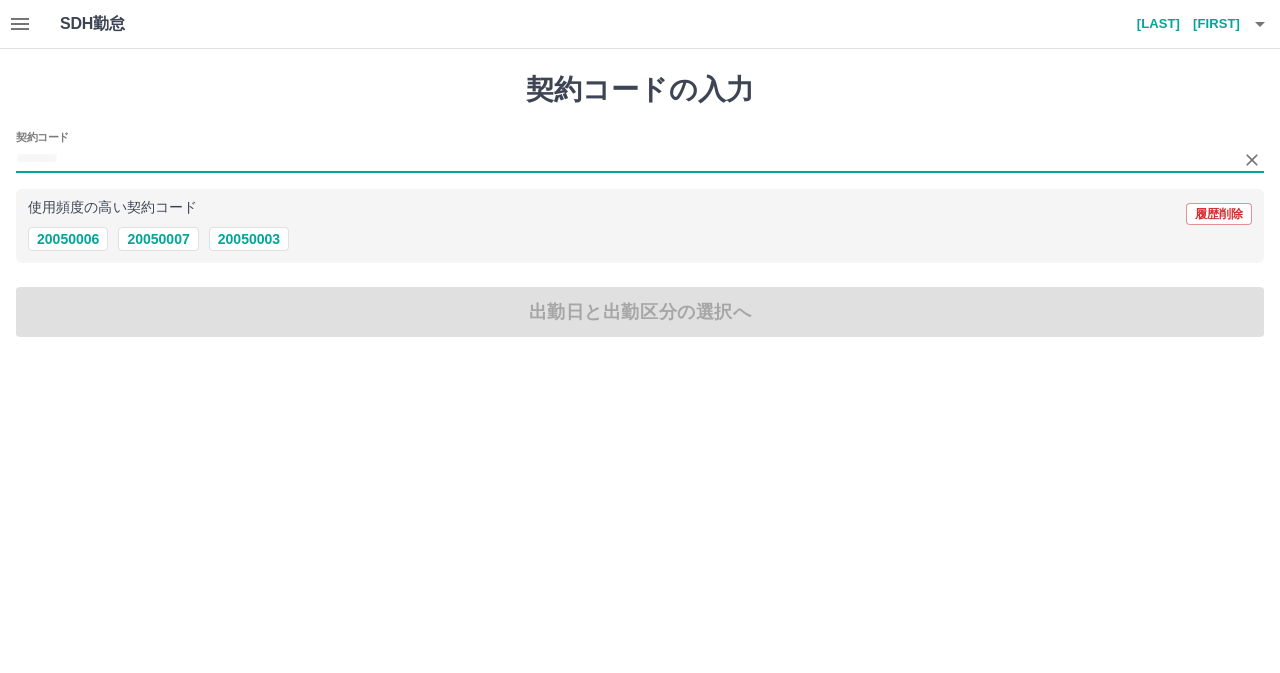 click on "契約コード" at bounding box center (625, 159) 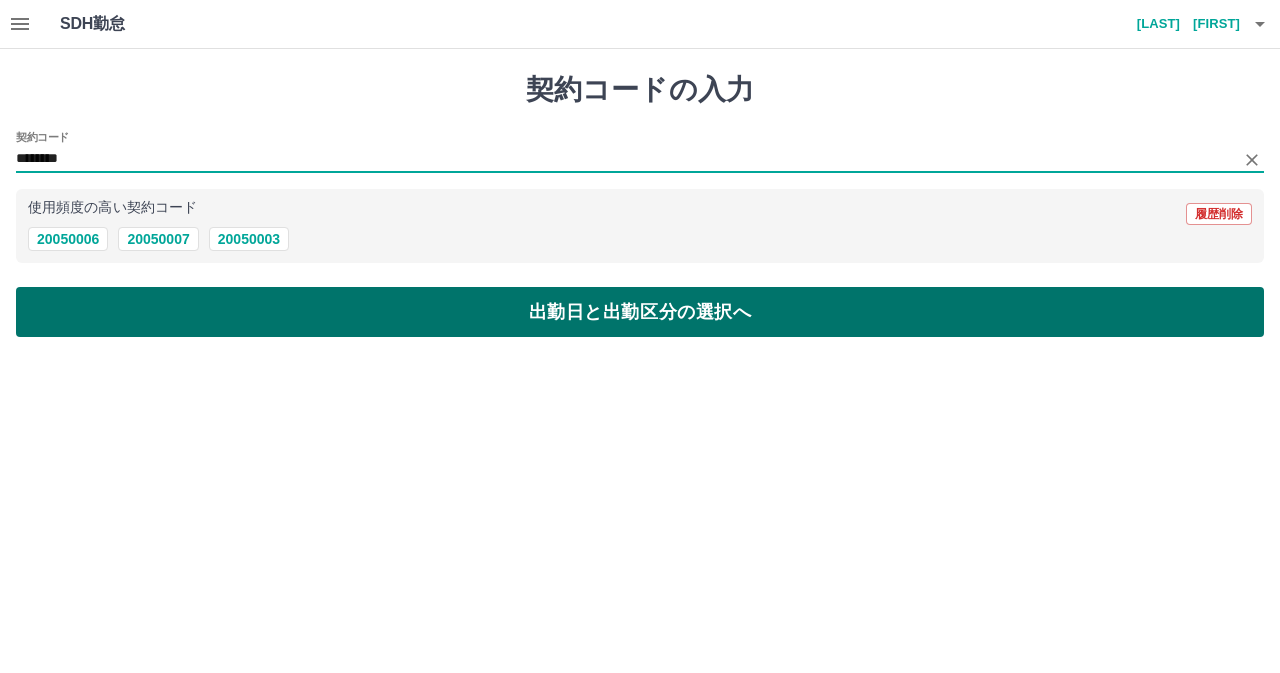 type on "********" 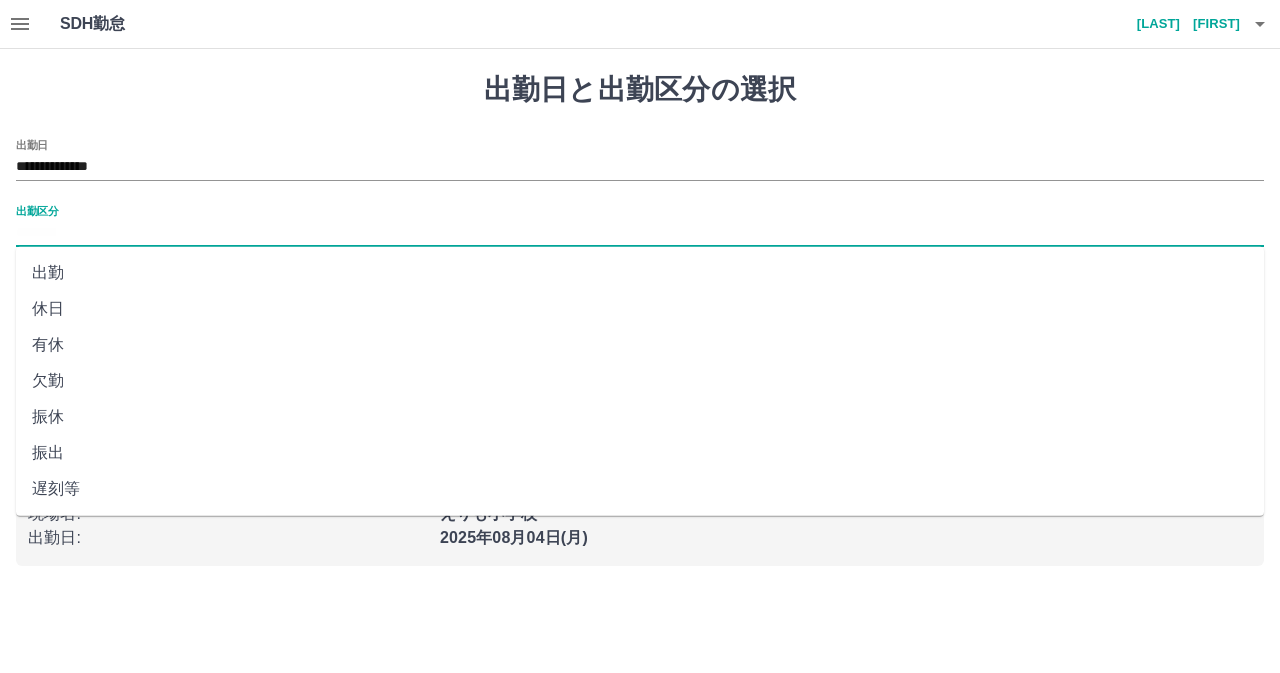 click on "出勤区分" at bounding box center (640, 233) 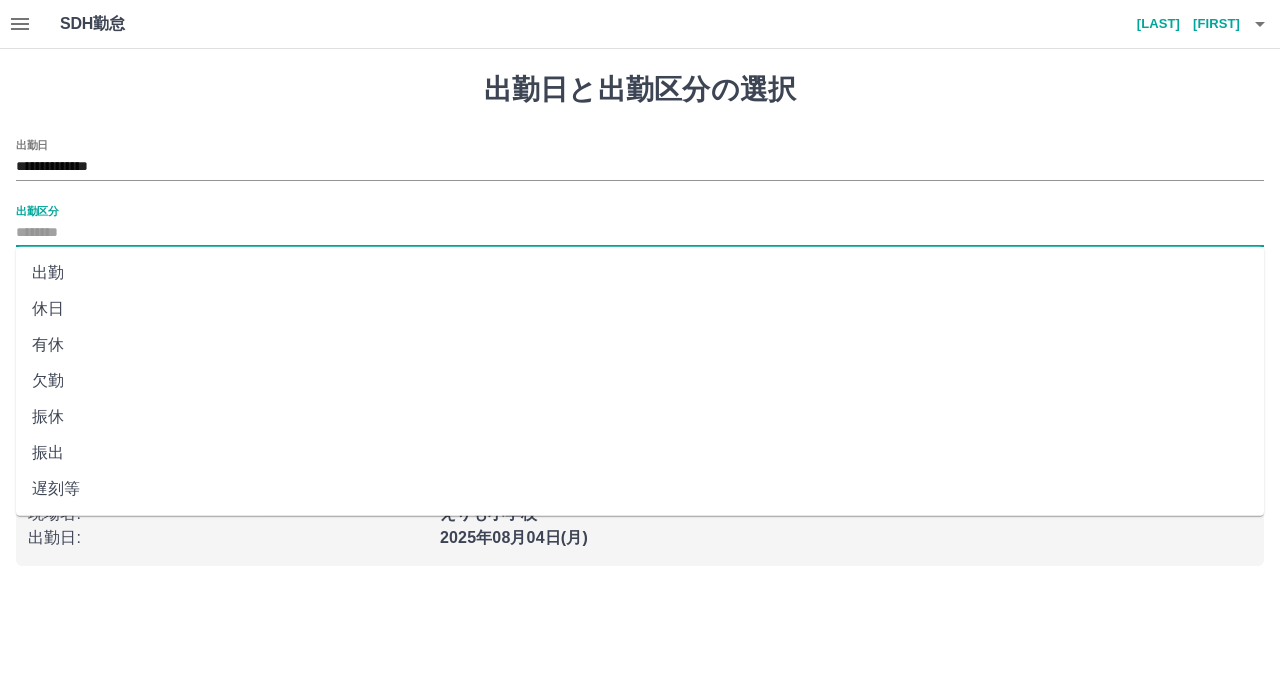 click on "出勤" at bounding box center [640, 273] 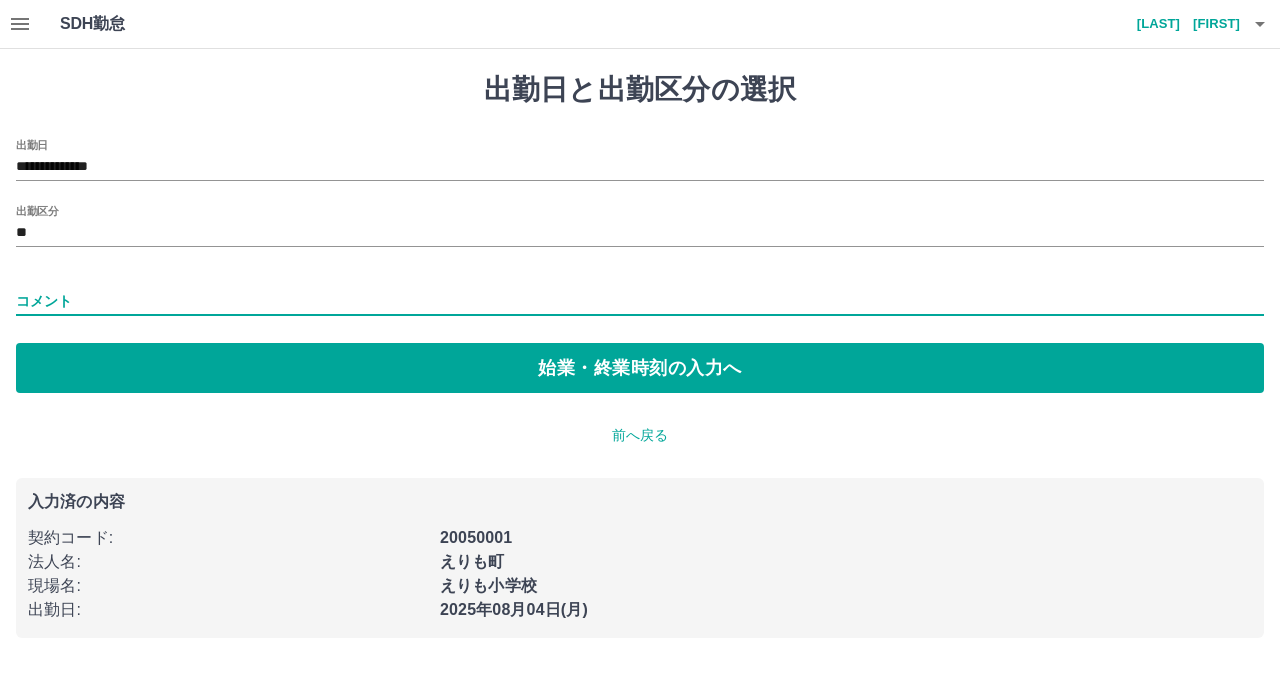 click on "コメント" at bounding box center (640, 301) 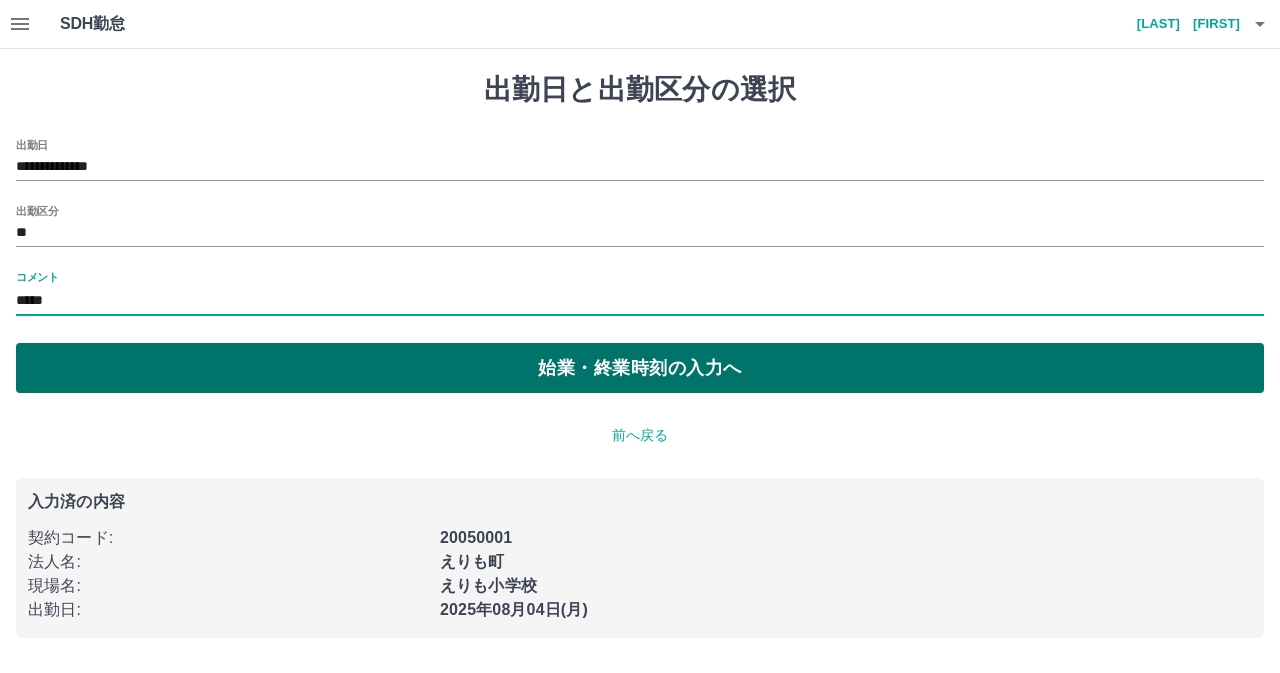 click on "始業・終業時刻の入力へ" at bounding box center [640, 368] 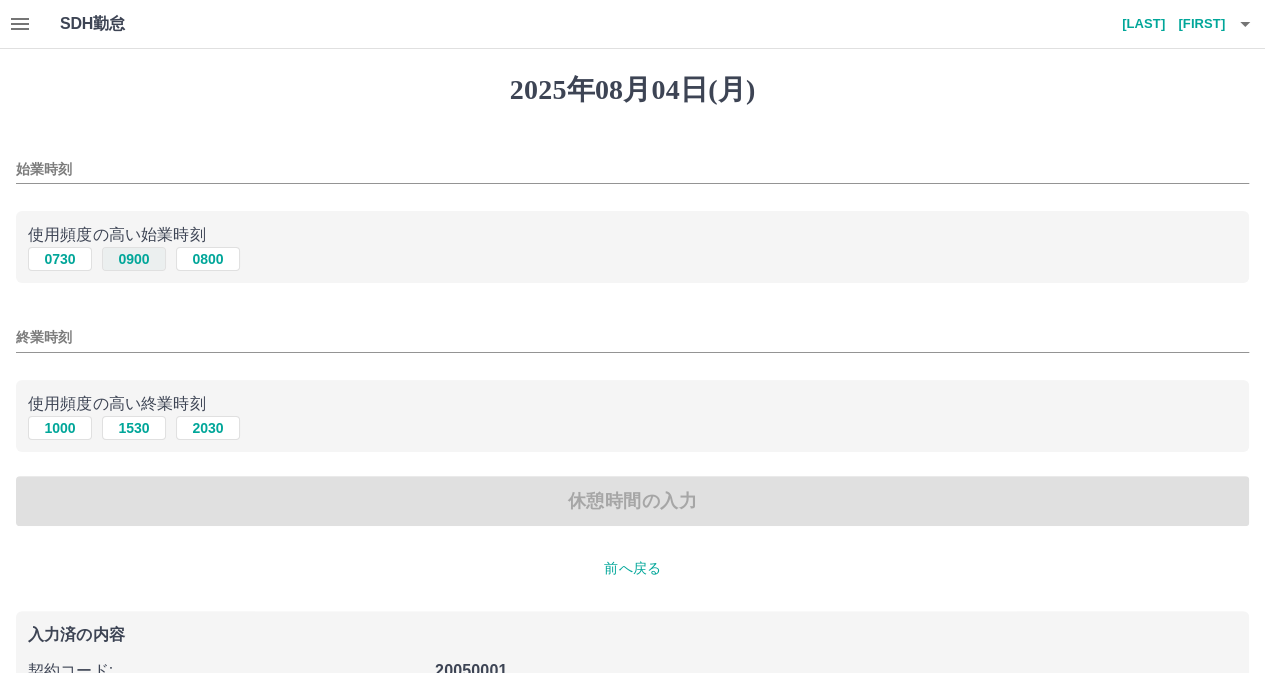 click on "0900" at bounding box center [134, 259] 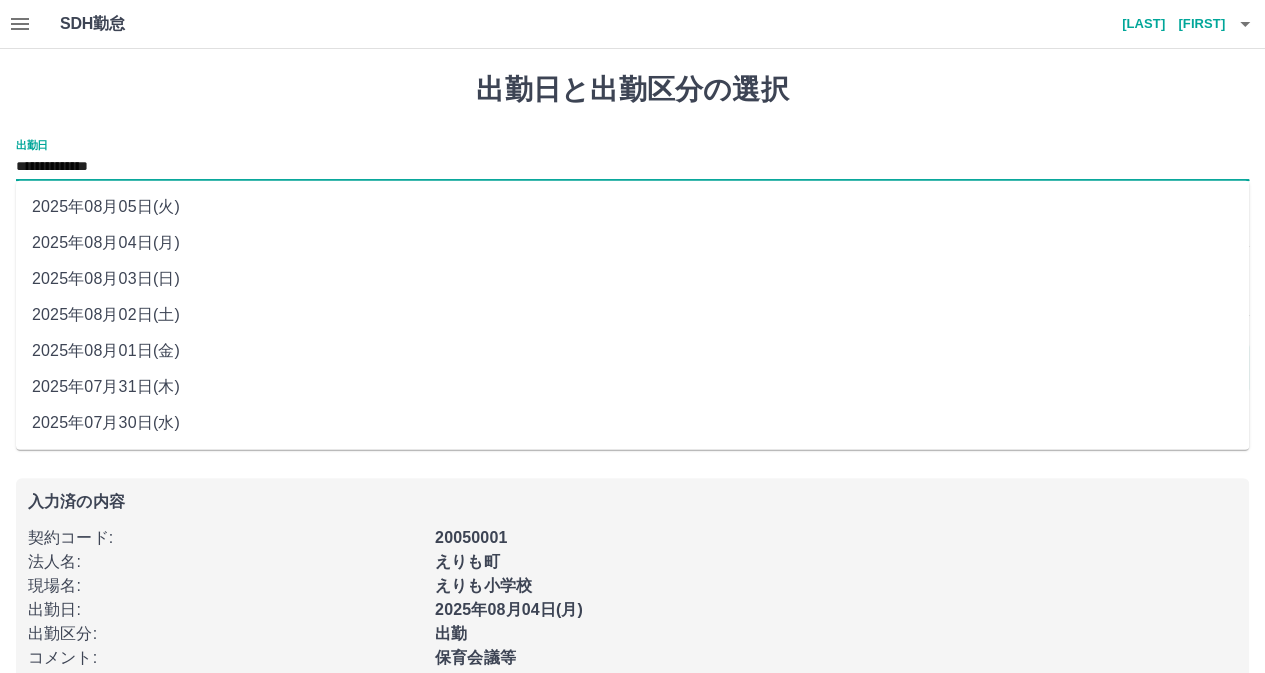 click on "**********" at bounding box center (632, 167) 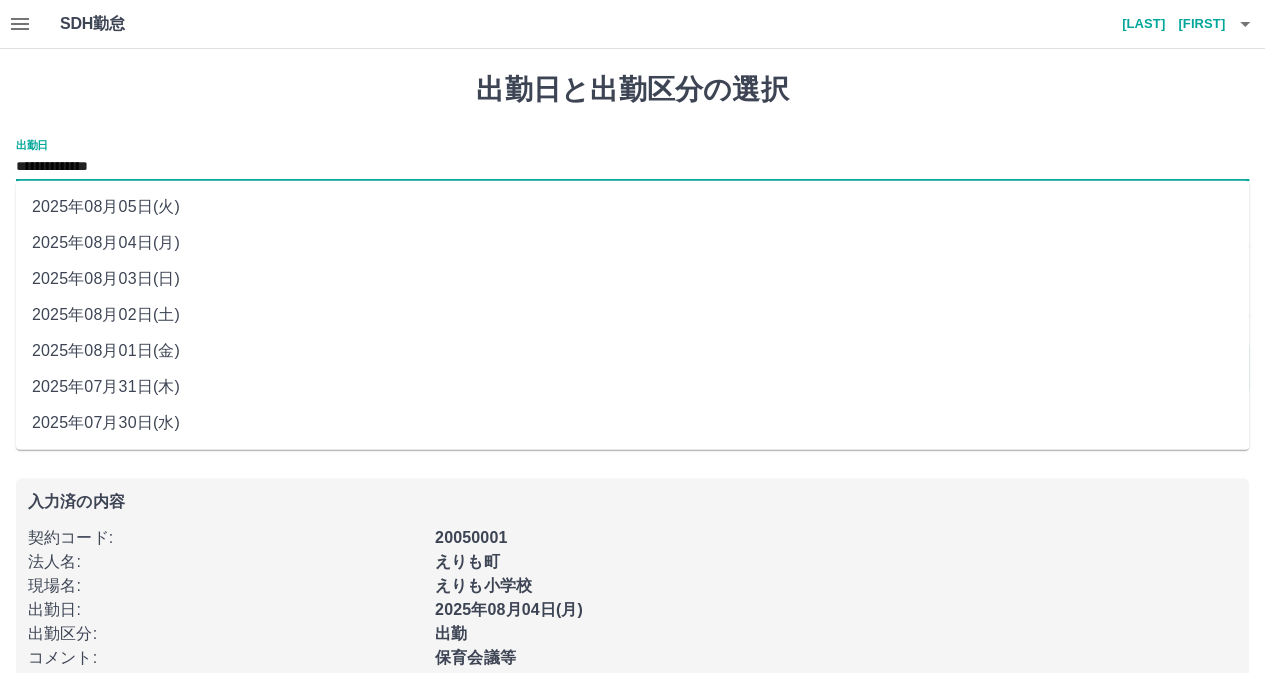 click on "2025年08月03日(日)" at bounding box center [632, 279] 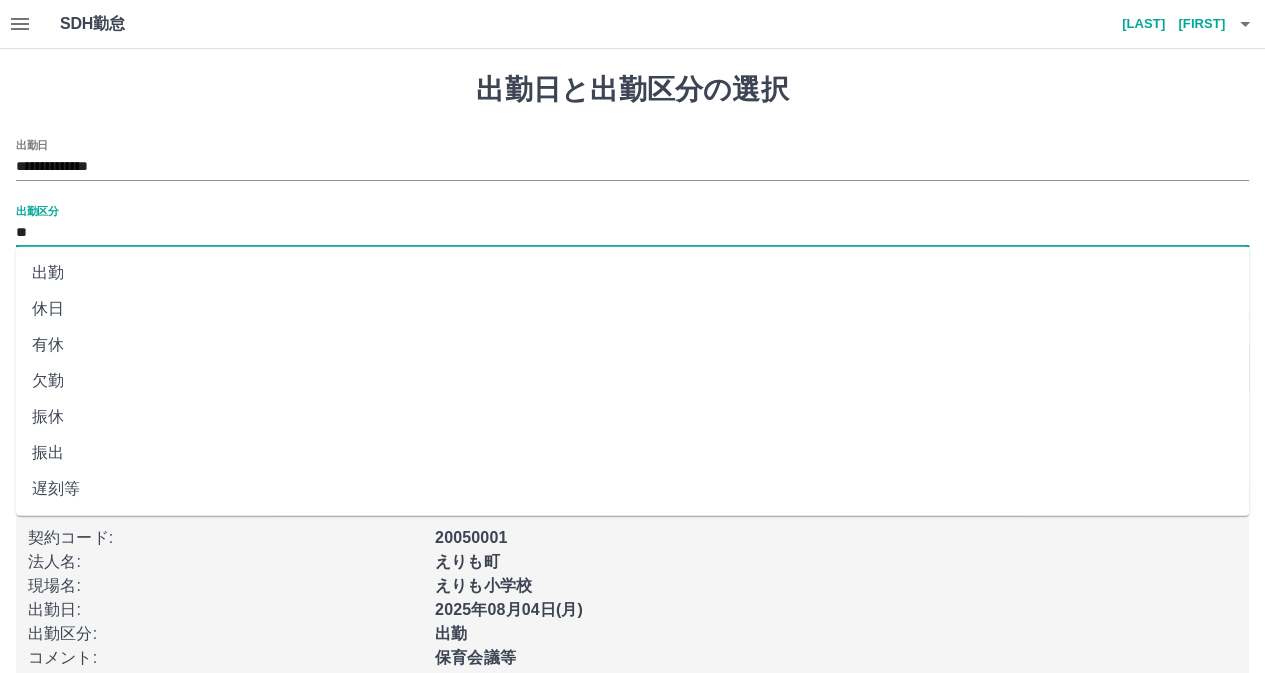 click on "**" at bounding box center [632, 233] 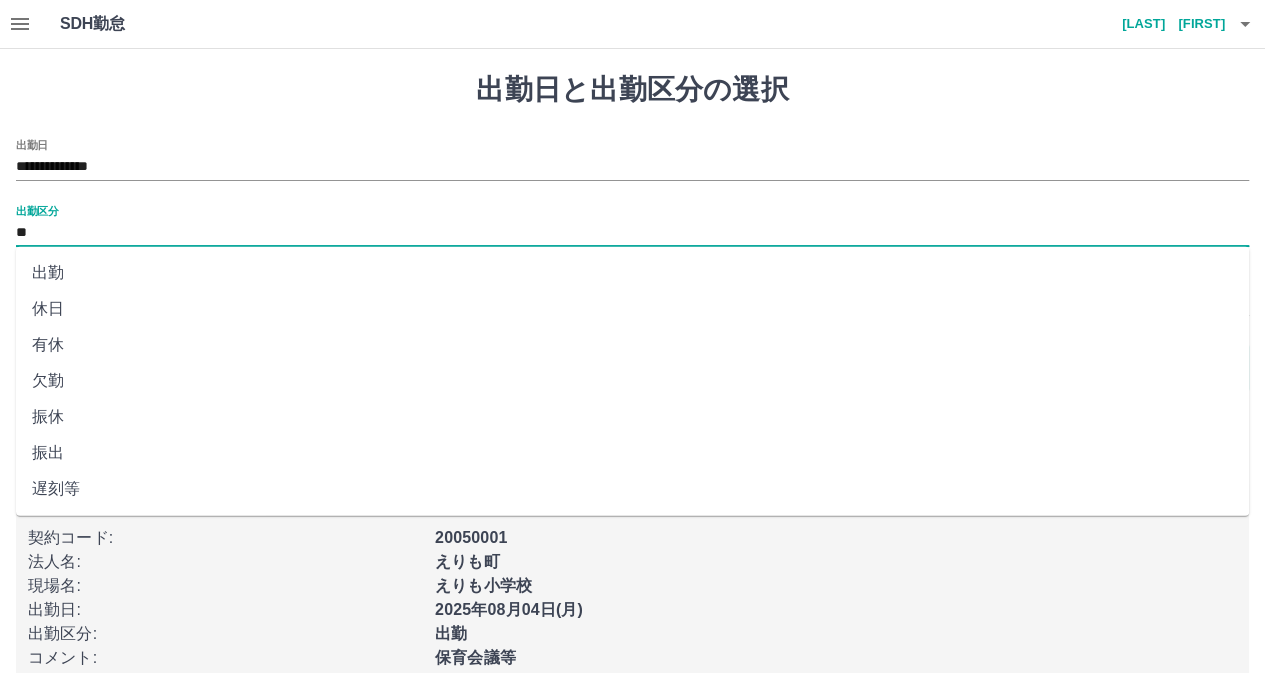 click on "休日" at bounding box center [632, 309] 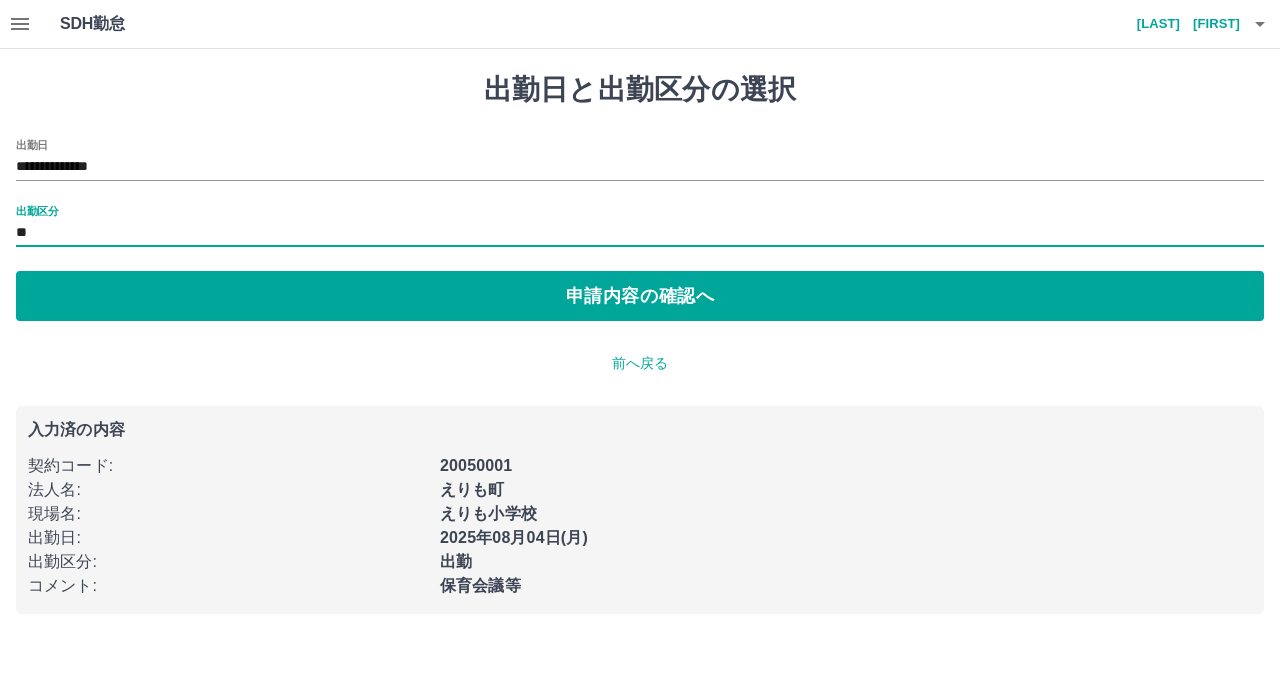 click on "**" at bounding box center (640, 233) 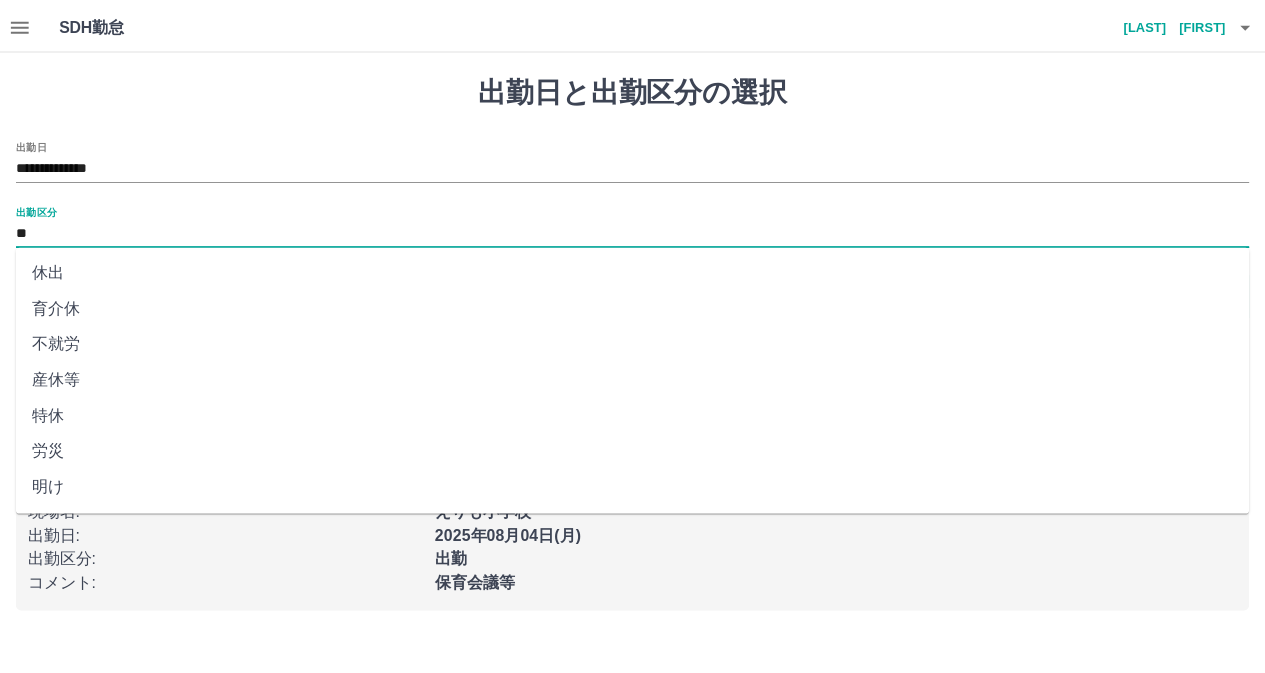 scroll, scrollTop: 394, scrollLeft: 0, axis: vertical 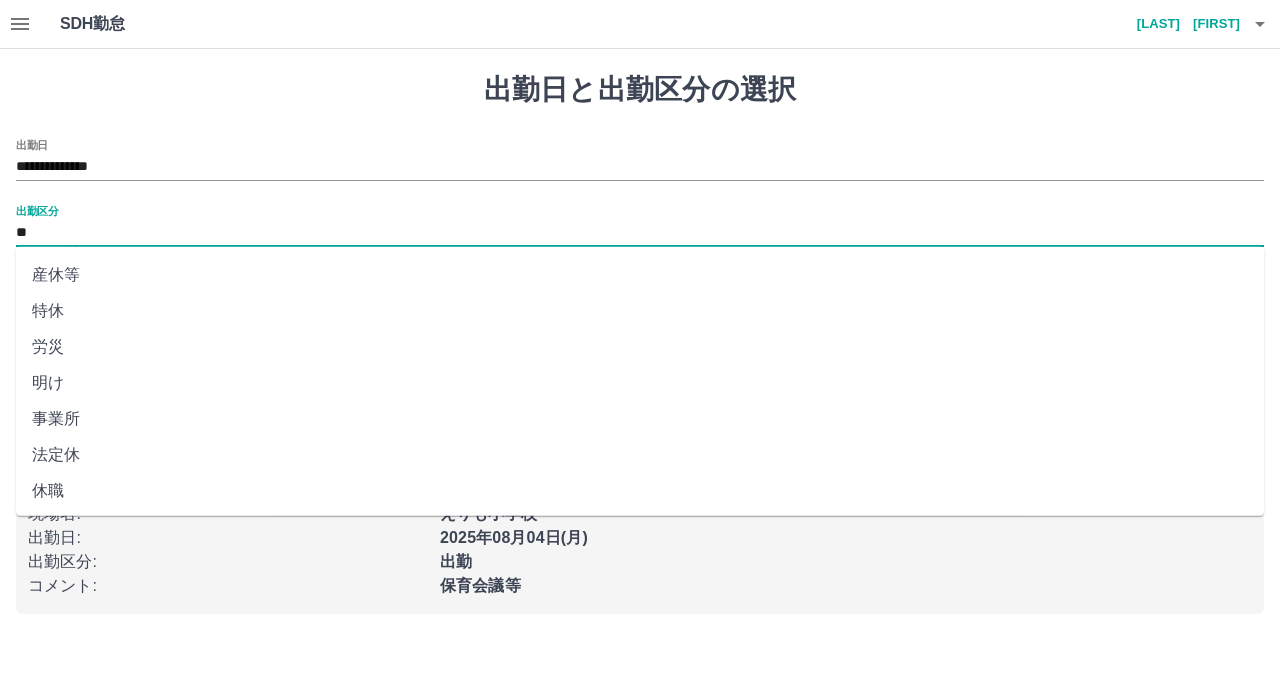 click on "法定休" at bounding box center (640, 455) 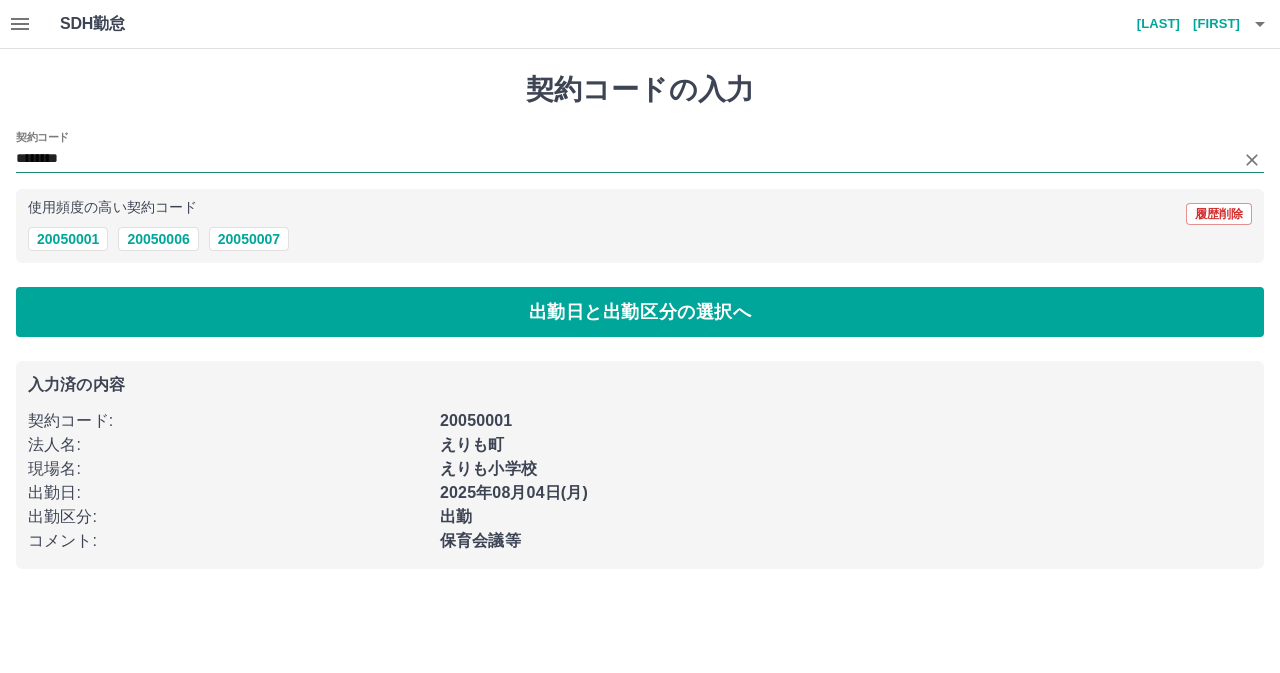 click on "********" at bounding box center [625, 159] 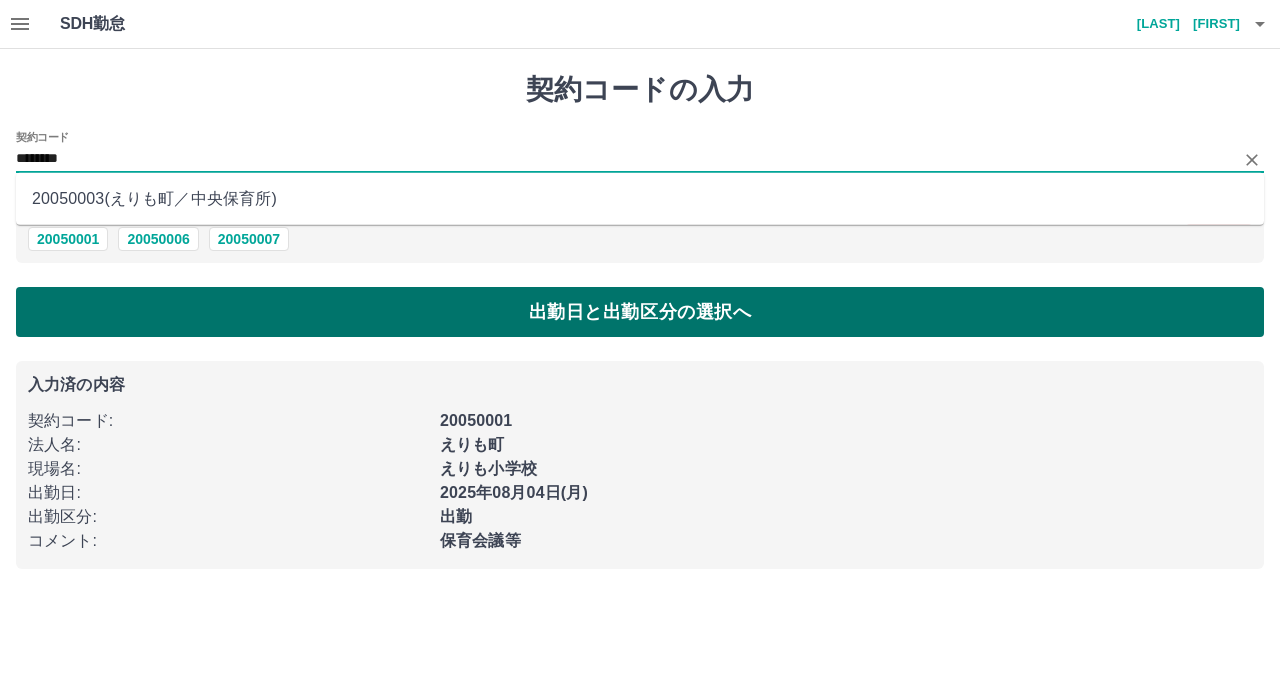type on "********" 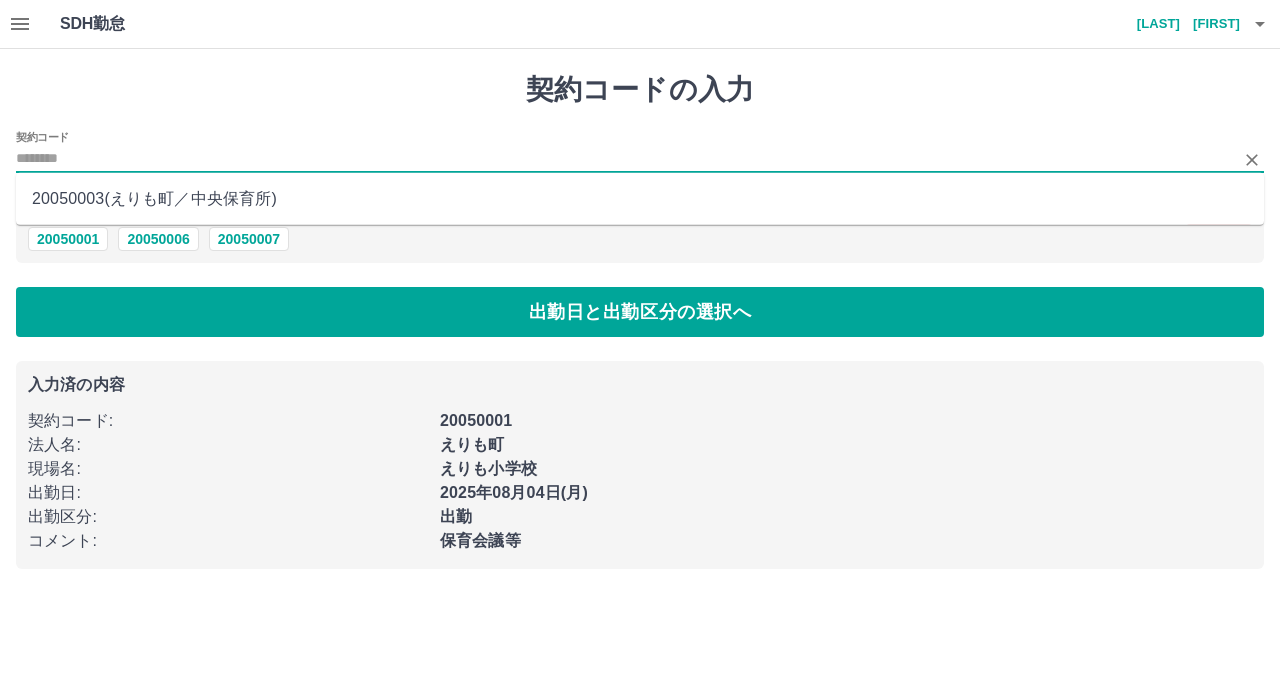 click on "契約コードの入力 契約コード 使用頻度の高い契約コード 履歴削除 20050001 20050006 20050007 出勤日と出勤区分の選択へ 入力済の内容 契約コード : 20050001 法人名 : [CITY] 現場名 : [CITY]小学校 出勤日 : 2025年08月04日(月) 出勤区分 : 出勤 コメント : 保育会議等" at bounding box center (640, 321) 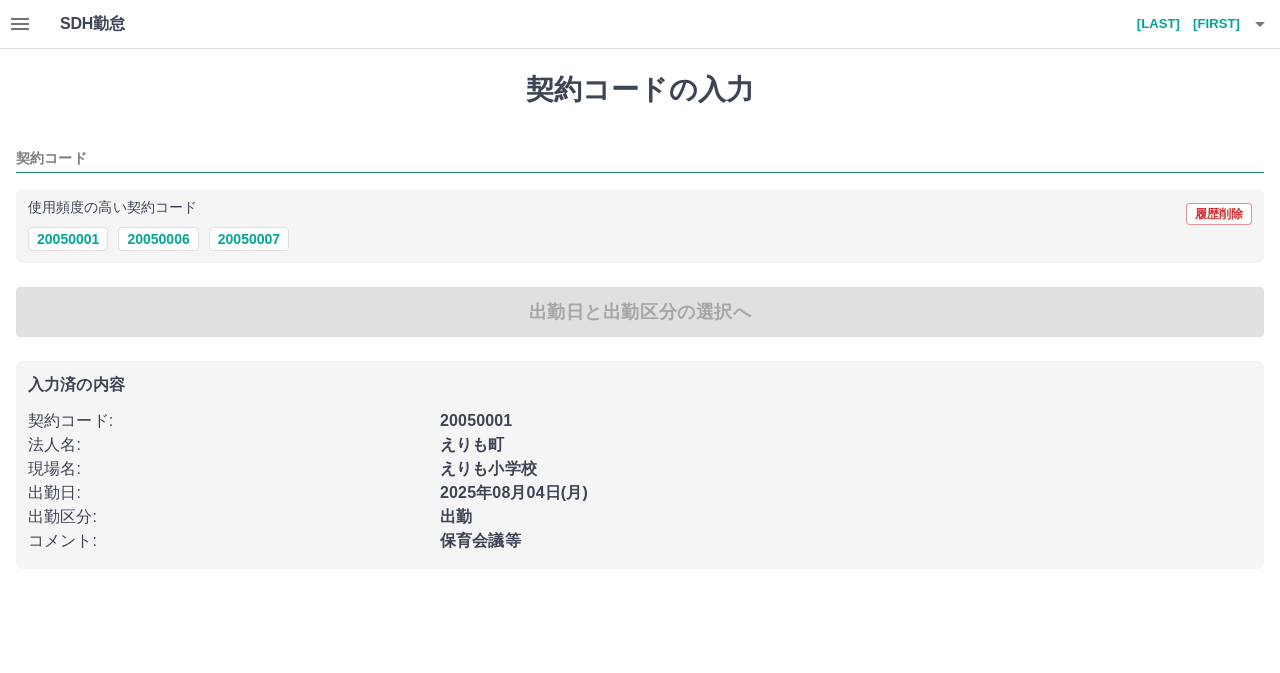 click on "契約コード" at bounding box center (640, 159) 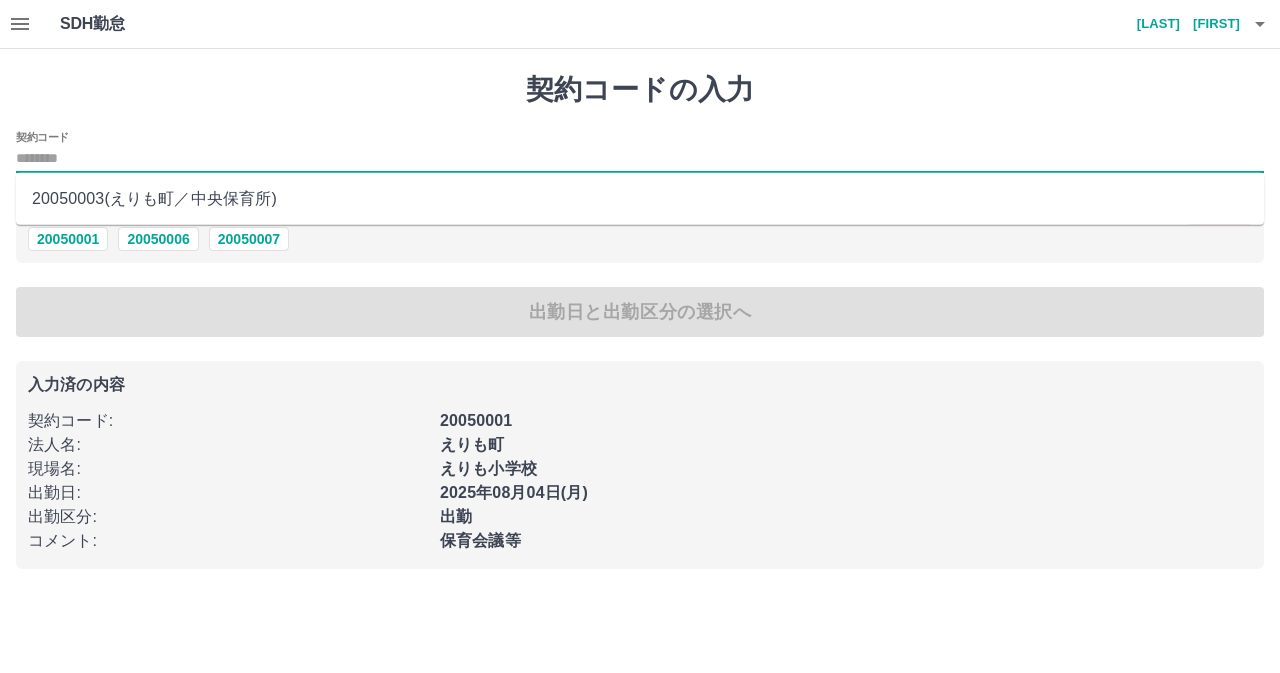 click on "20050003  ( [CITY] ／ [CITY] )" at bounding box center (640, 199) 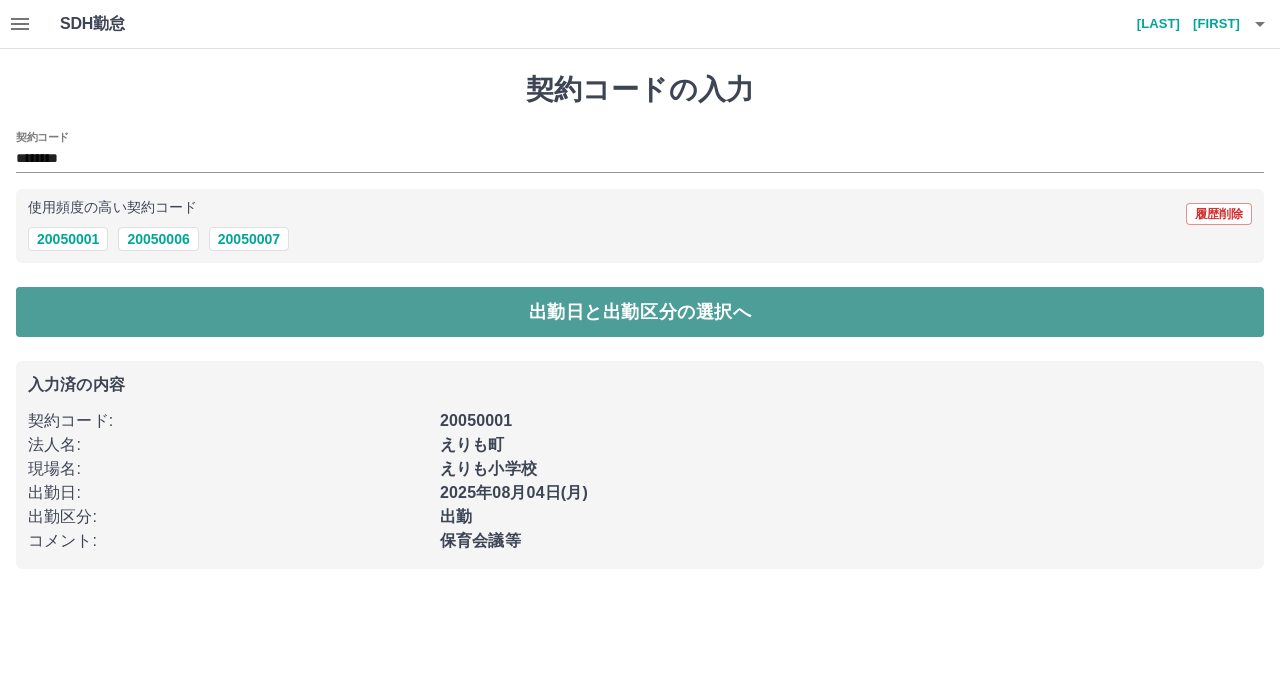 click on "出勤日と出勤区分の選択へ" at bounding box center (640, 312) 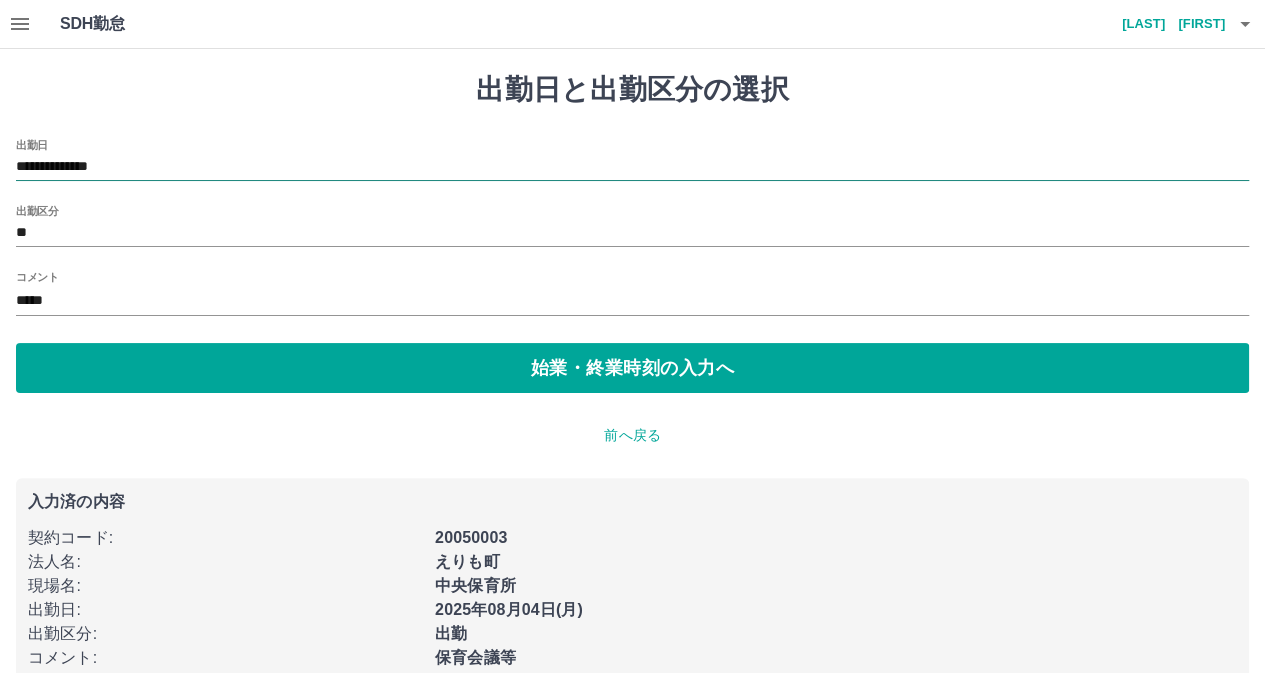 click on "**********" at bounding box center (632, 167) 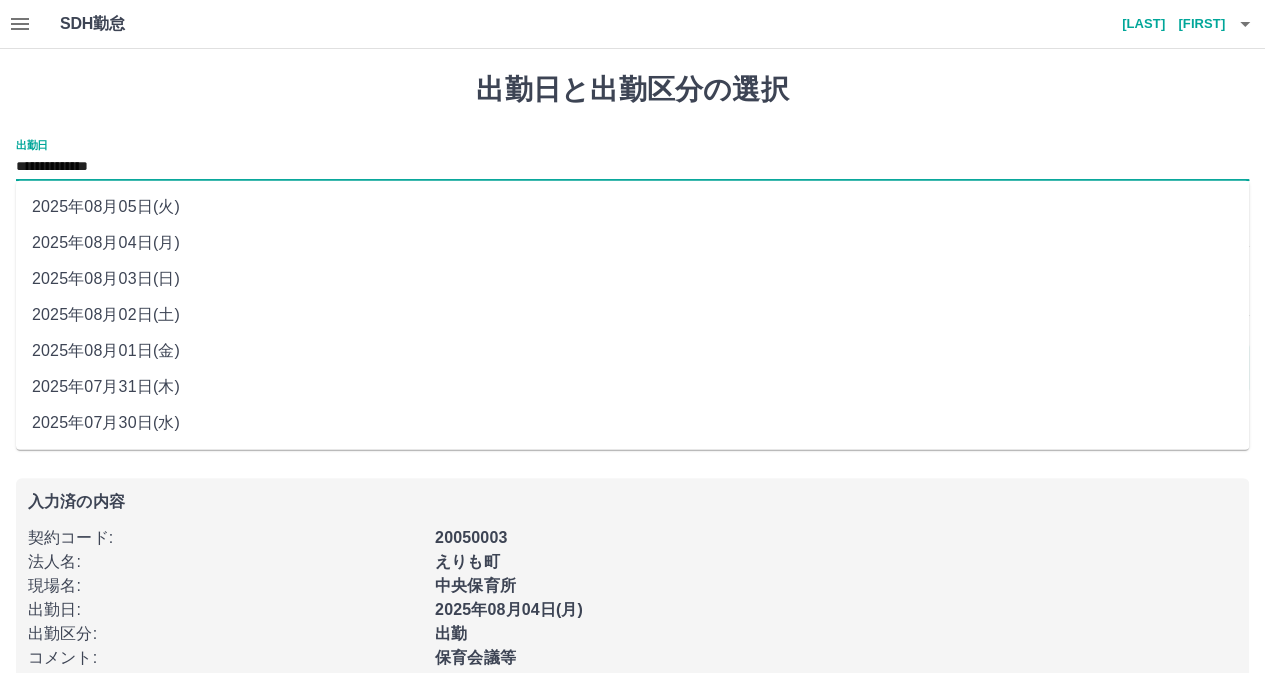 click on "2025年08月03日(日)" at bounding box center [632, 279] 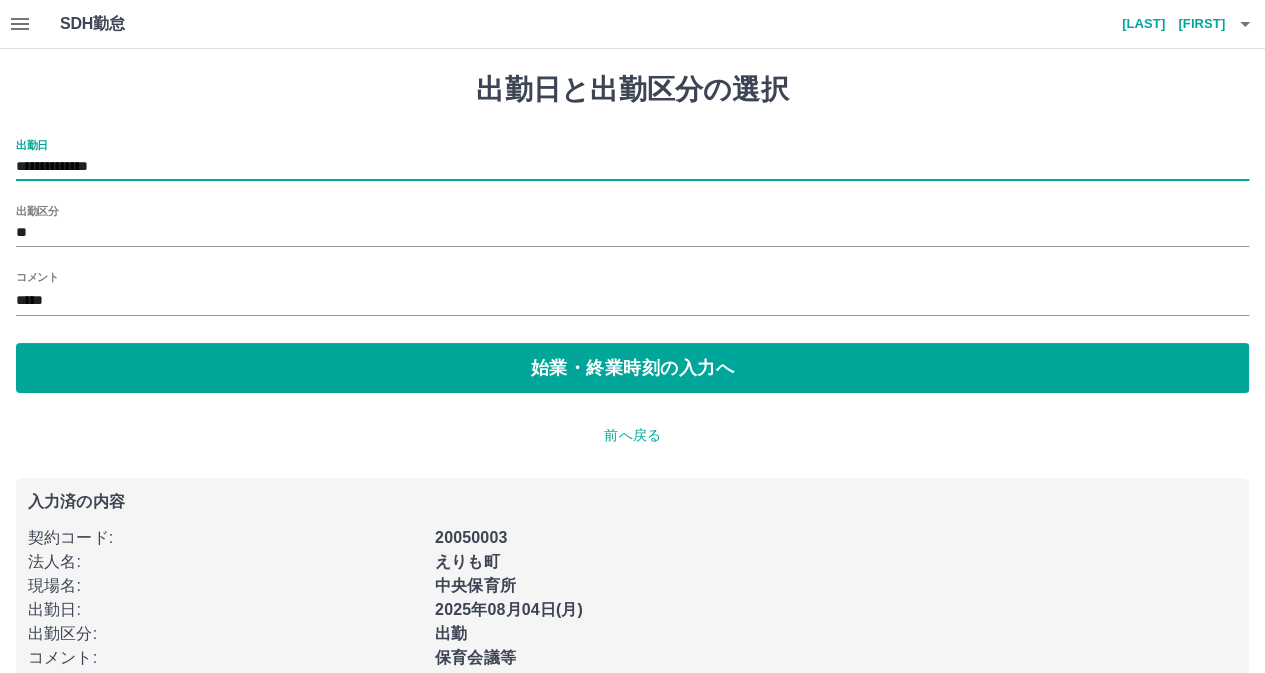 type on "**********" 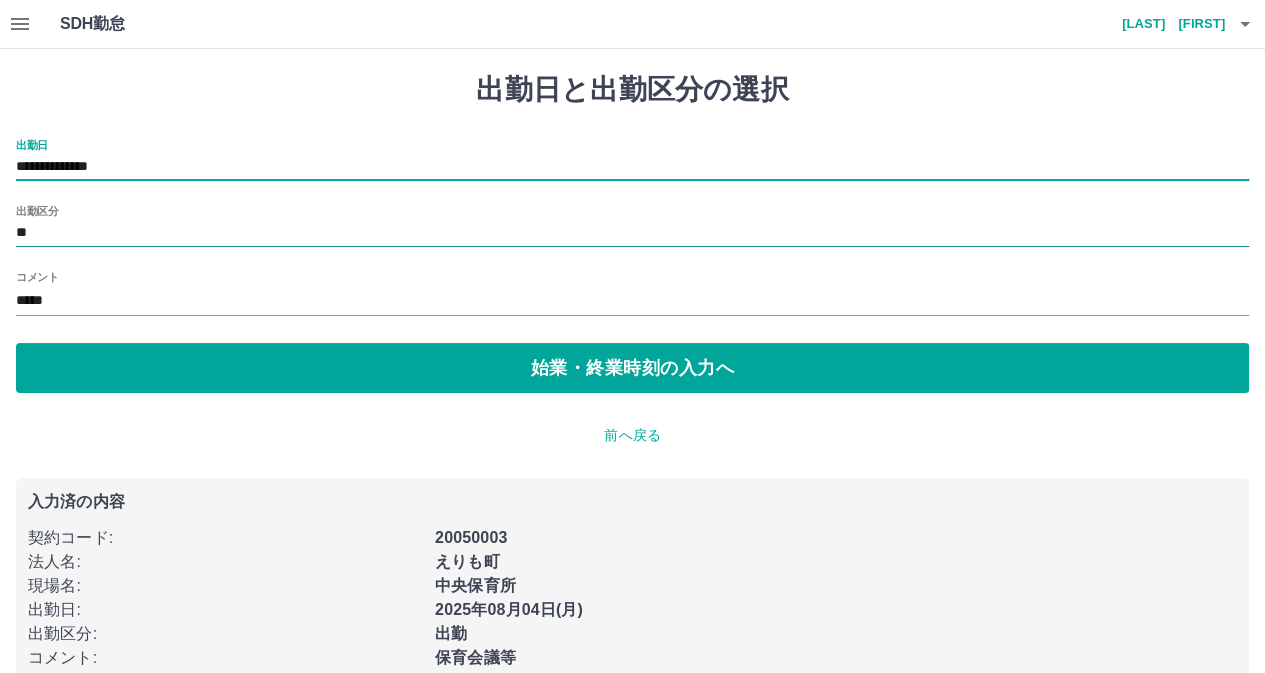 click on "**" at bounding box center (632, 233) 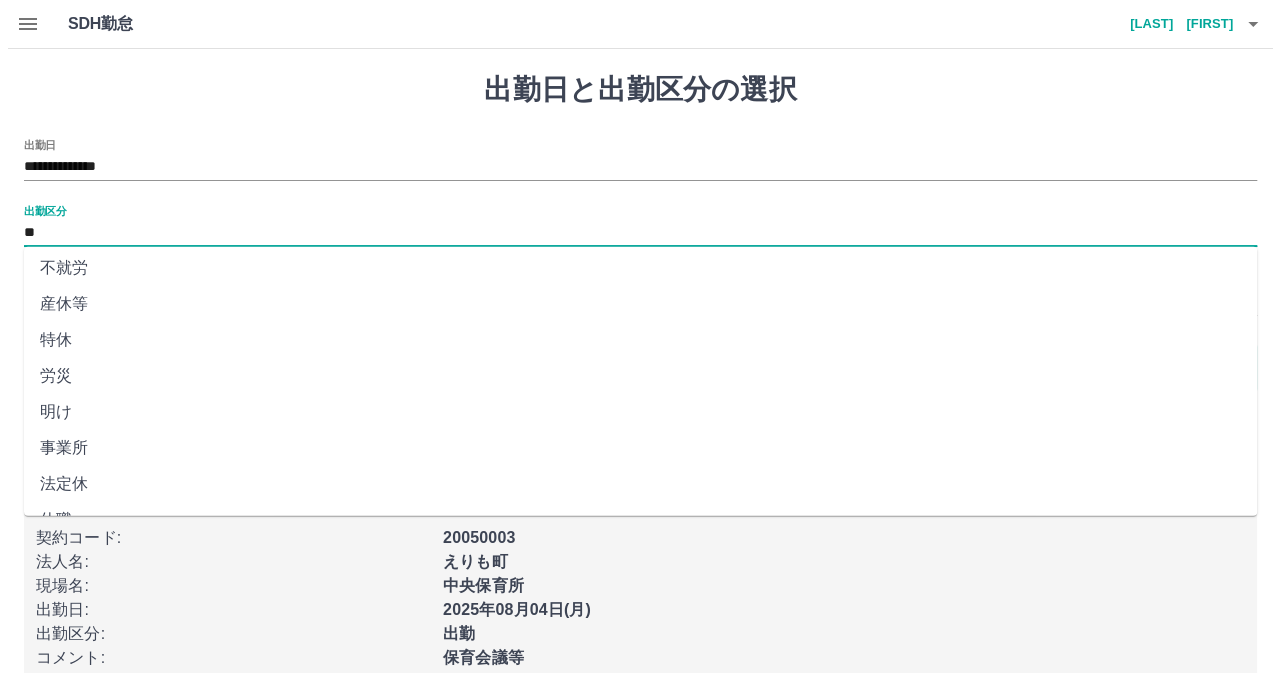 scroll, scrollTop: 394, scrollLeft: 0, axis: vertical 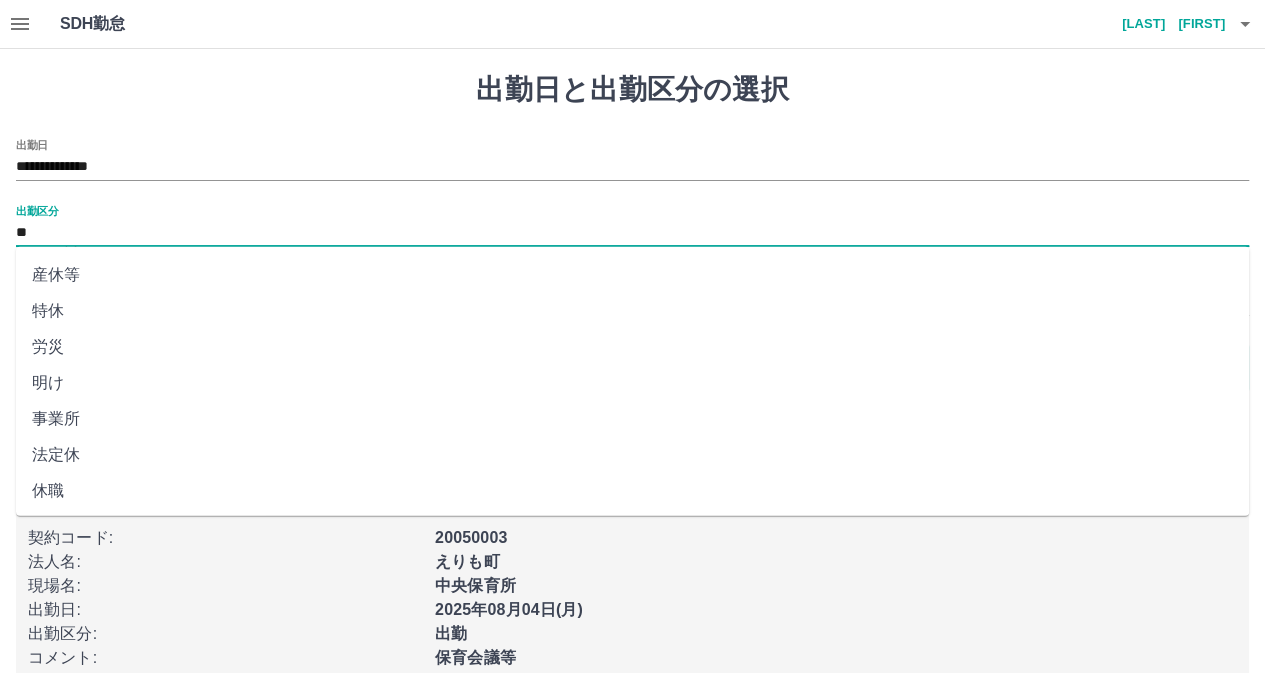 click on "法定休" at bounding box center [632, 455] 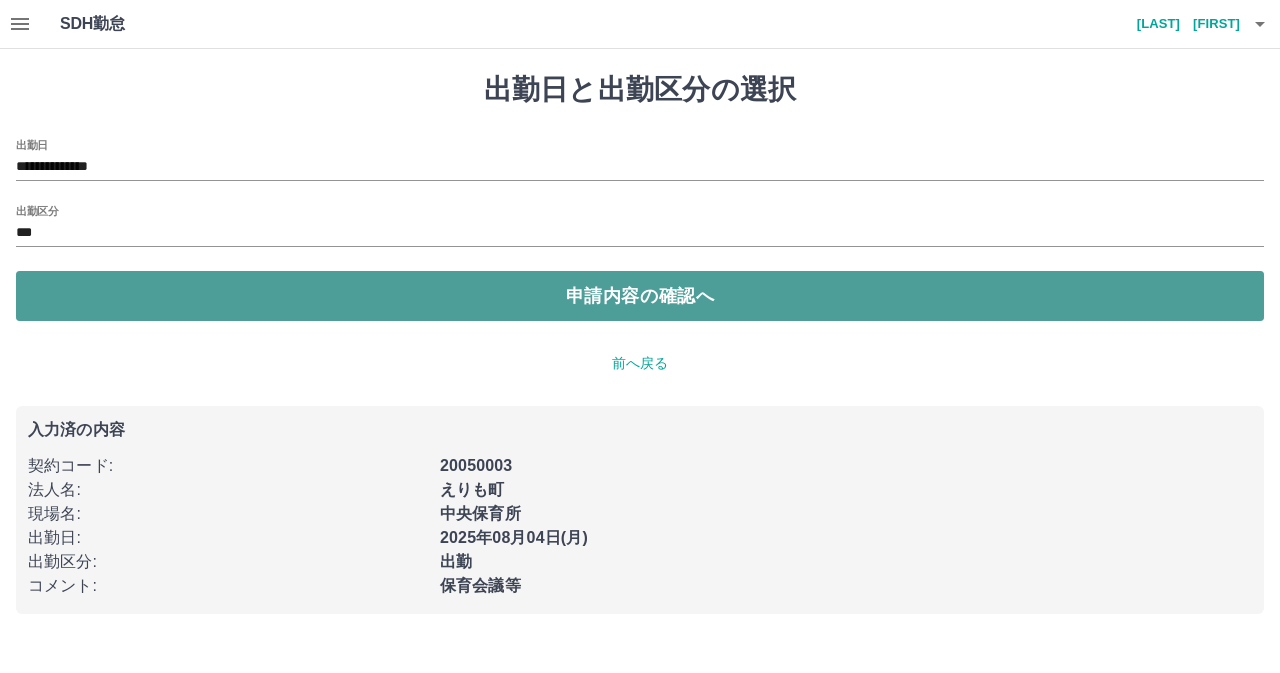 click on "申請内容の確認へ" at bounding box center (640, 296) 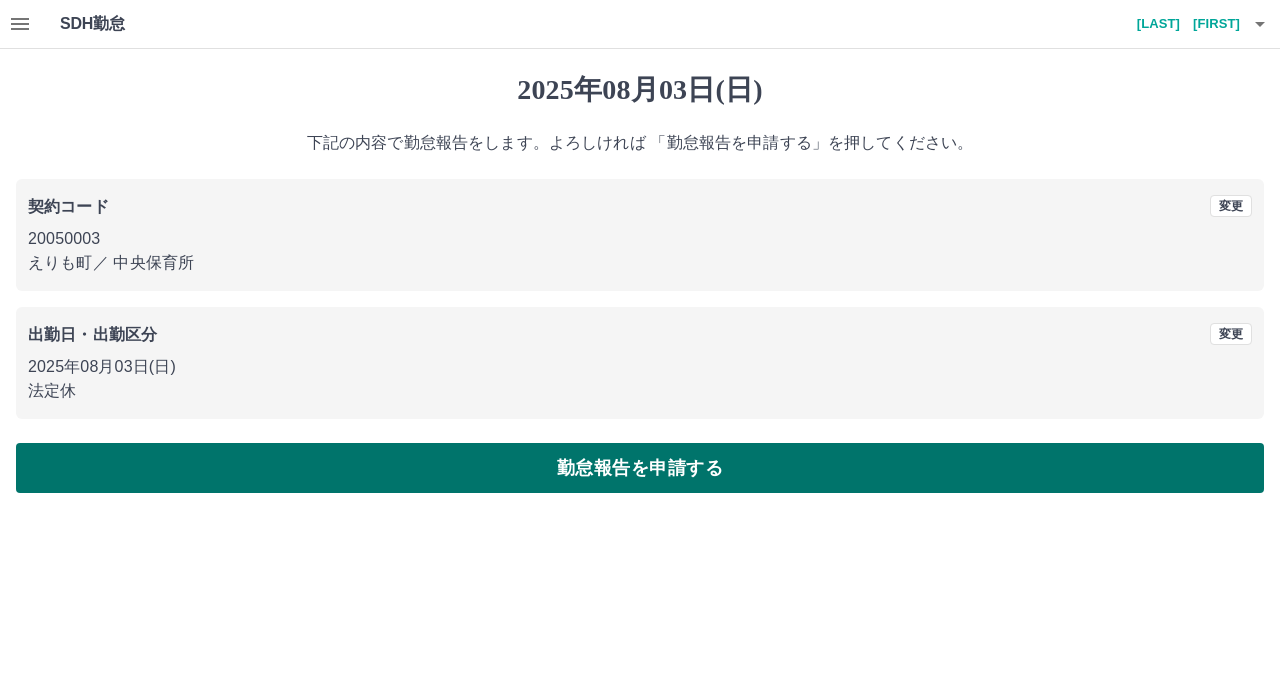click on "勤怠報告を申請する" at bounding box center (640, 468) 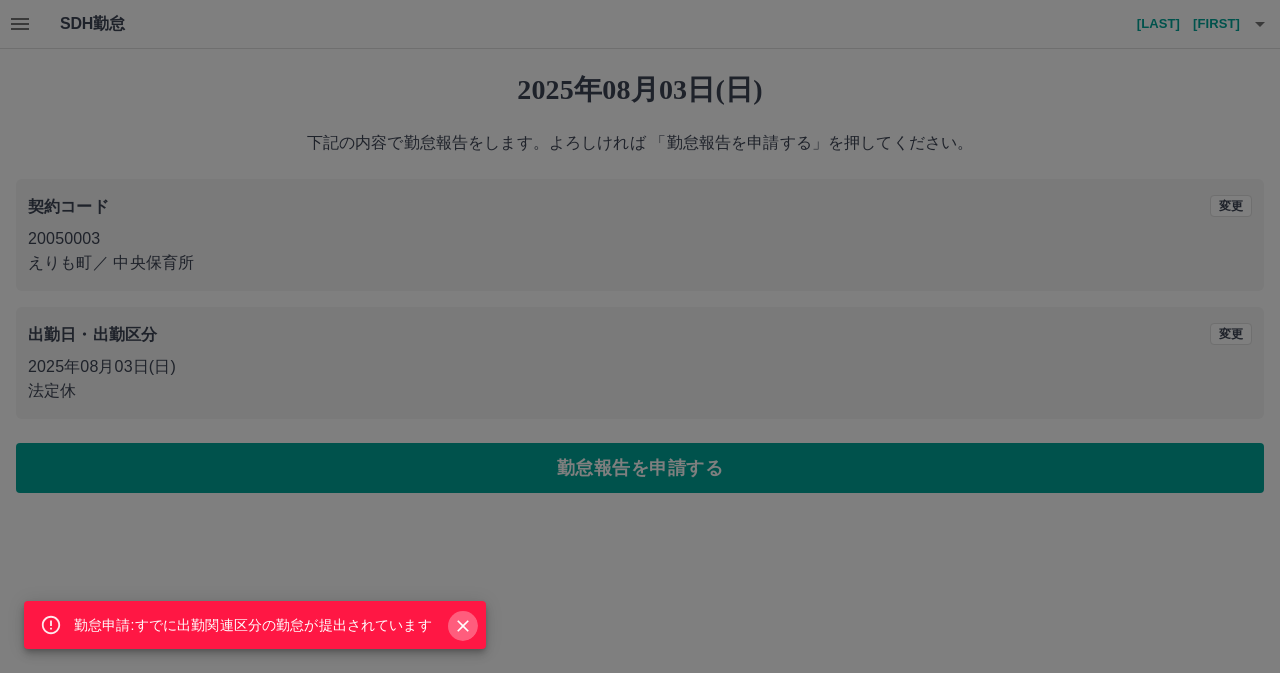 click 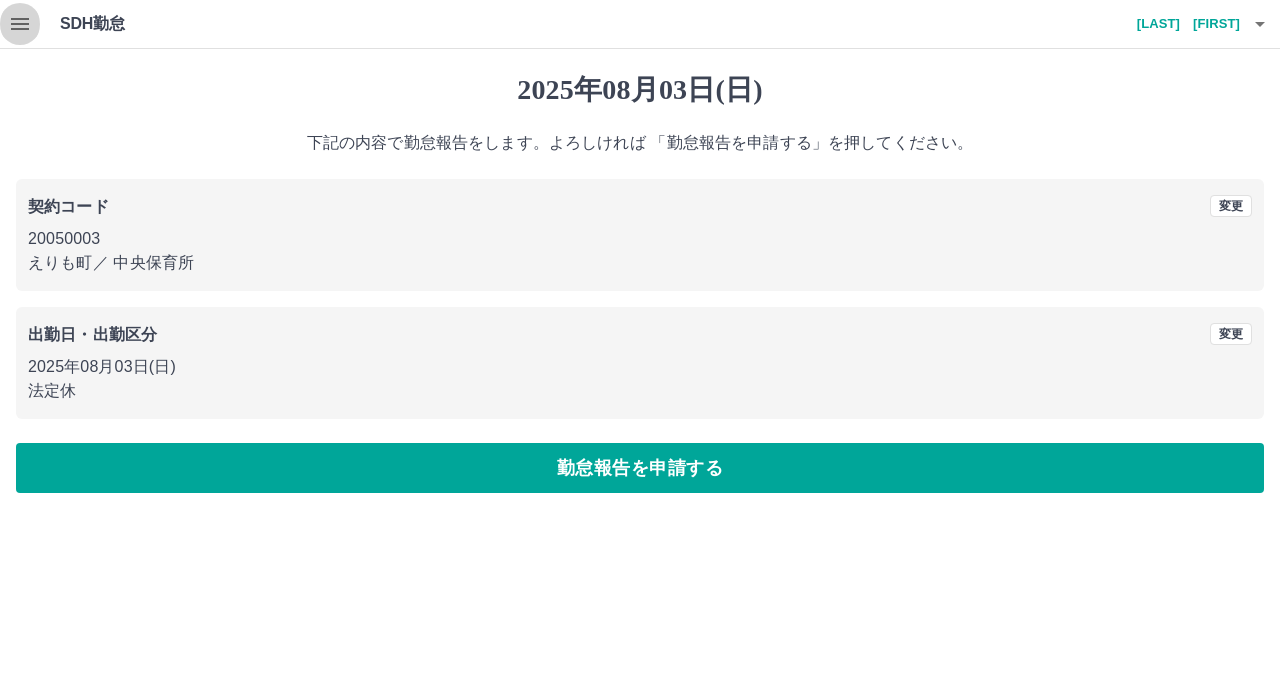 click 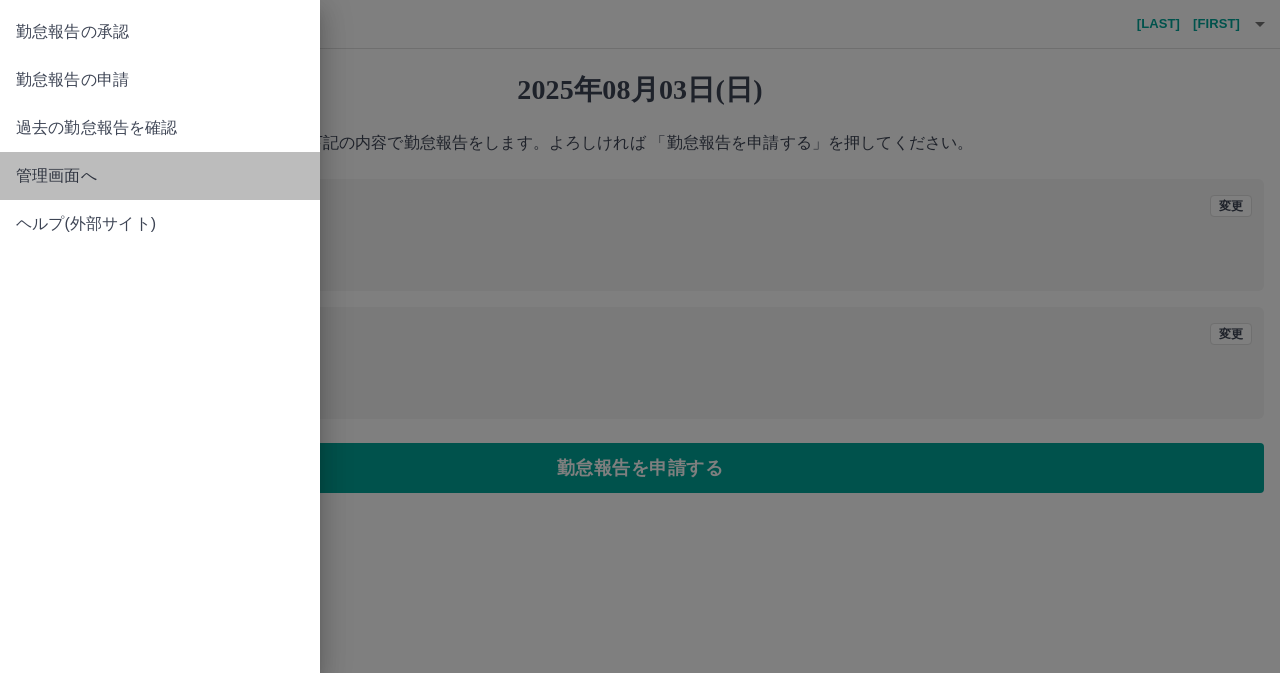 click on "管理画面へ" at bounding box center [160, 176] 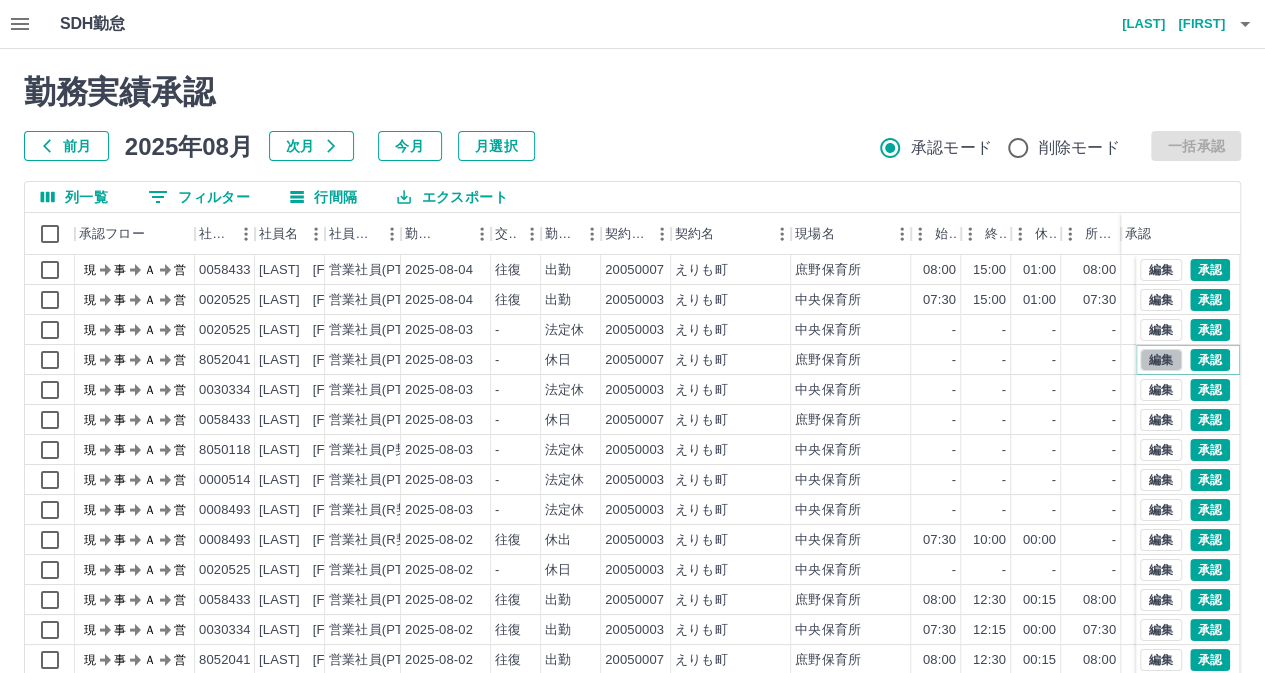 click on "編集" at bounding box center (1161, 360) 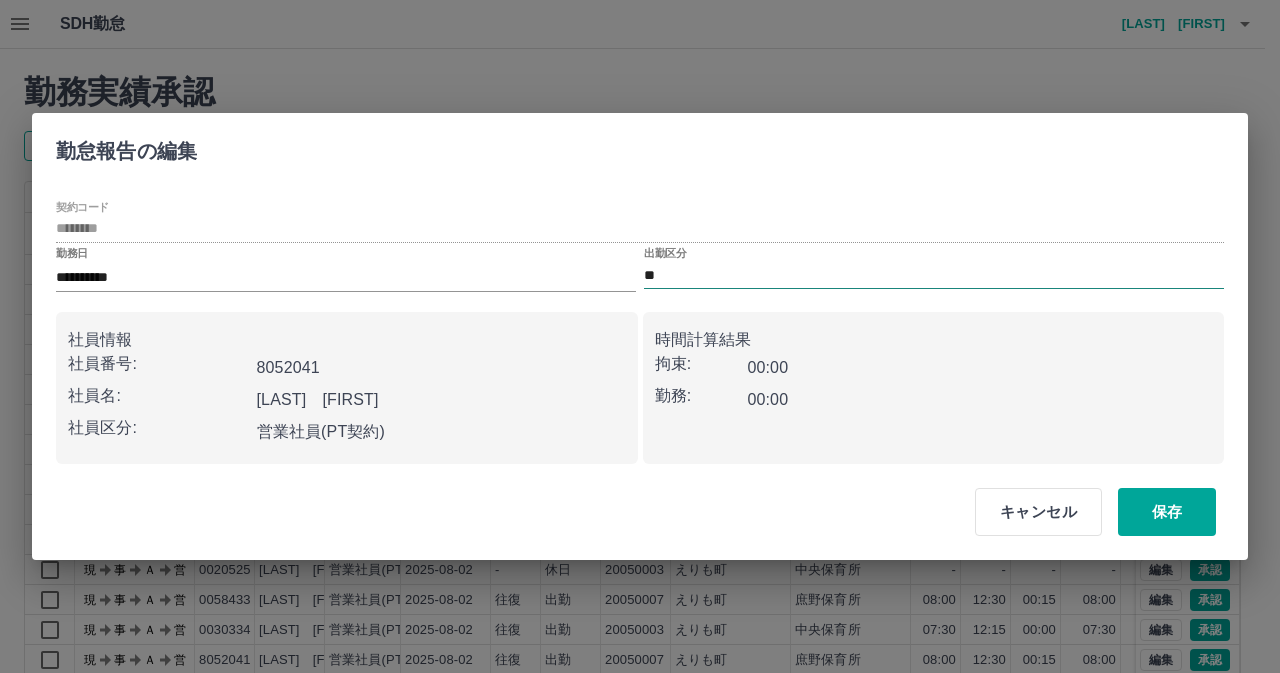 click on "**" at bounding box center [934, 275] 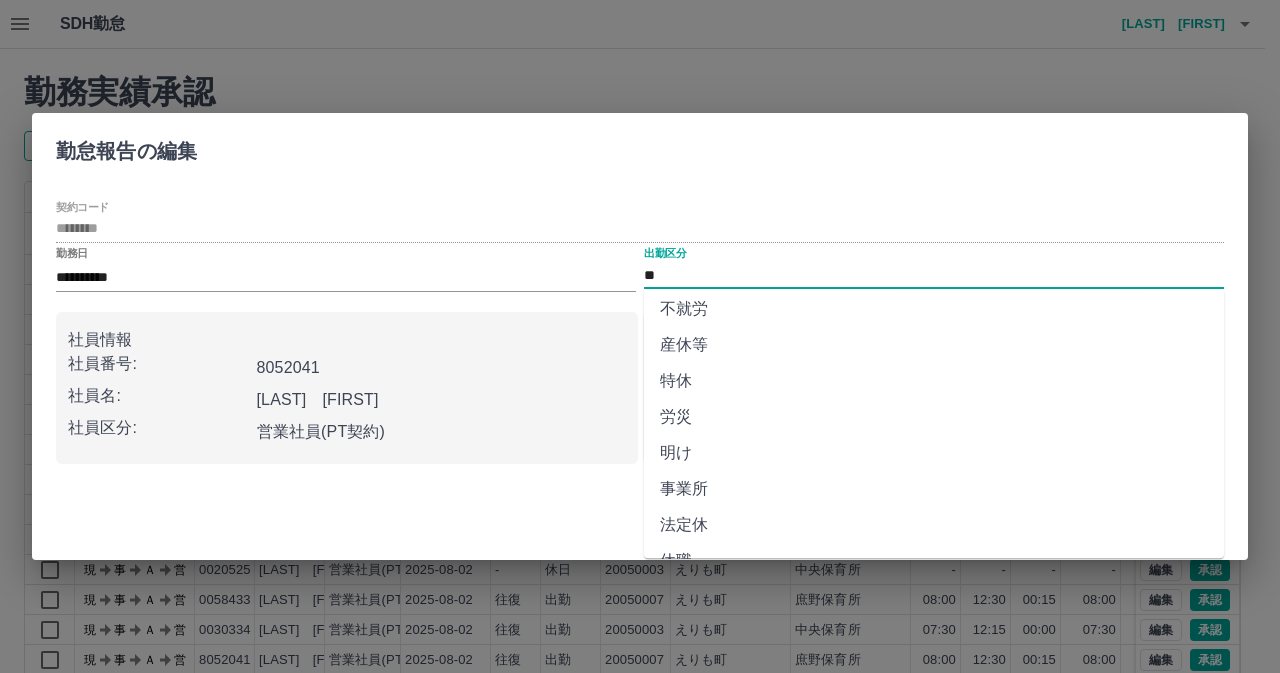 scroll, scrollTop: 394, scrollLeft: 0, axis: vertical 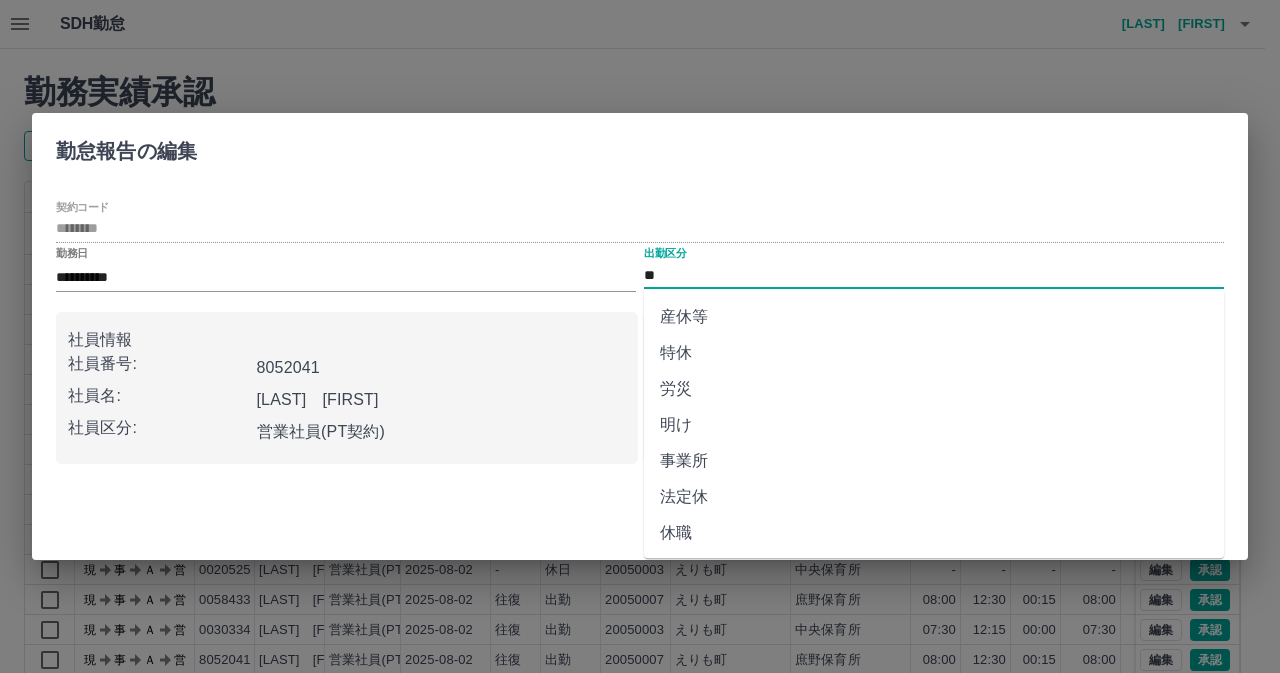 click on "法定休" at bounding box center [934, 497] 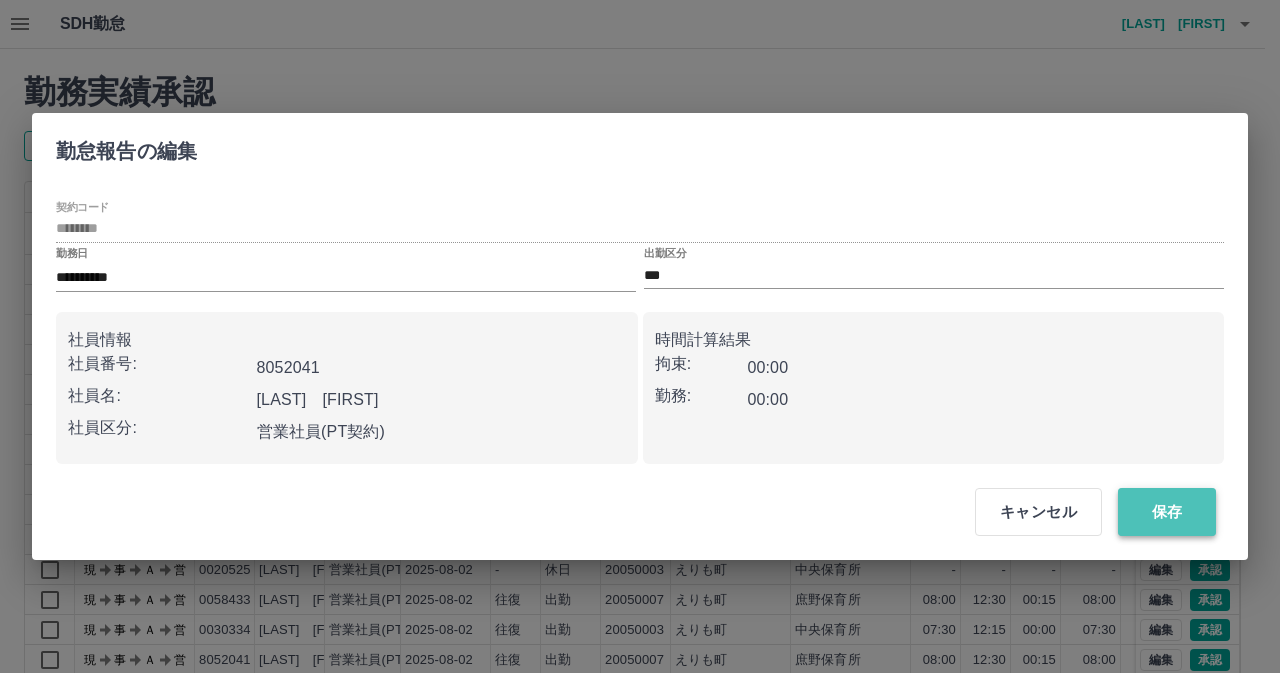 click on "保存" at bounding box center [1167, 512] 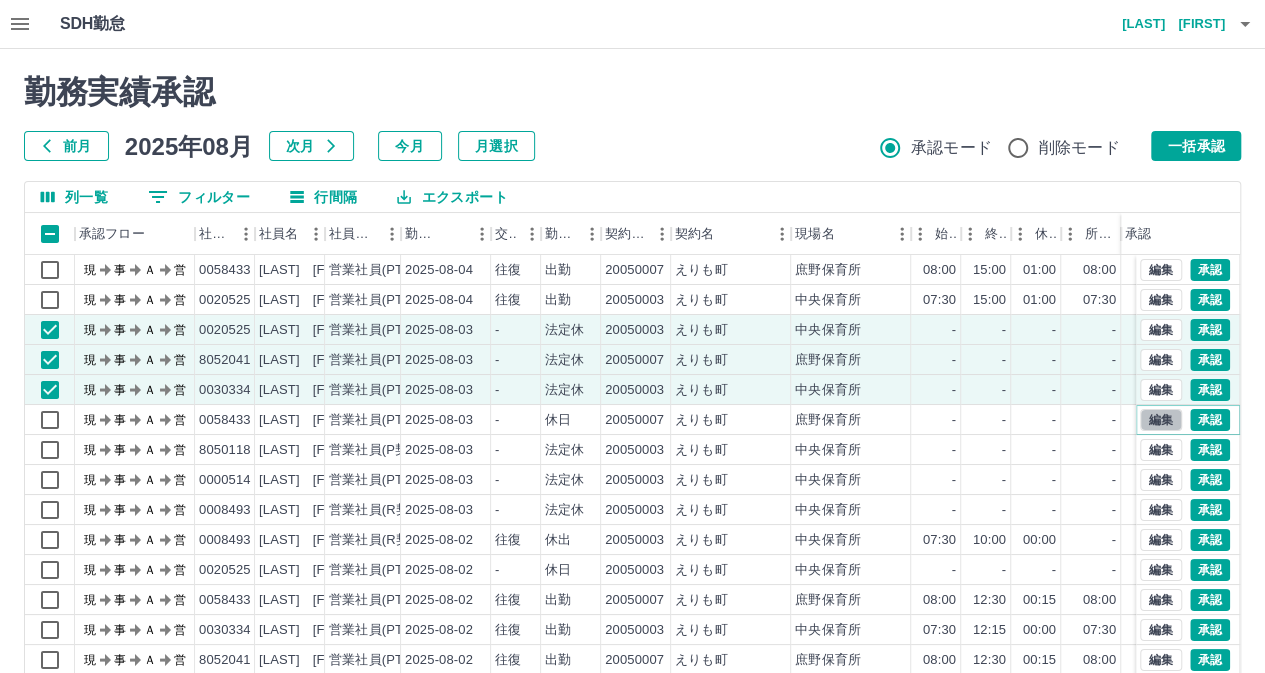 click on "編集" at bounding box center [1161, 420] 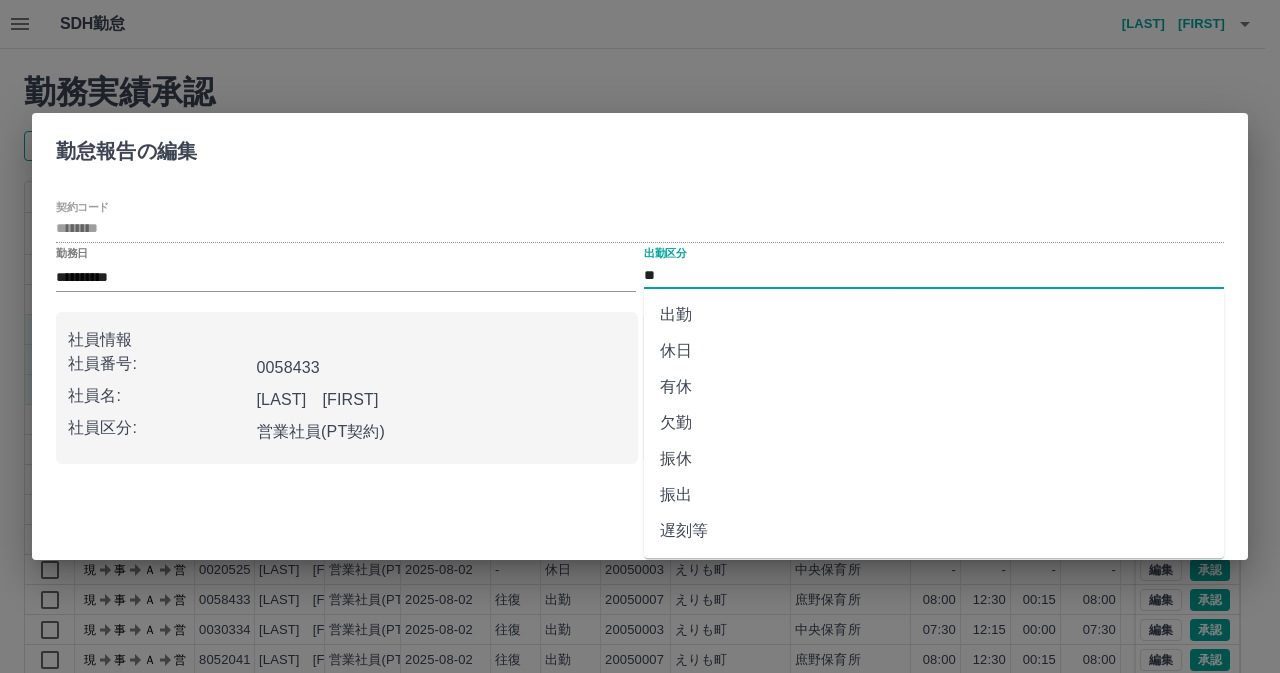 click on "**" at bounding box center [934, 275] 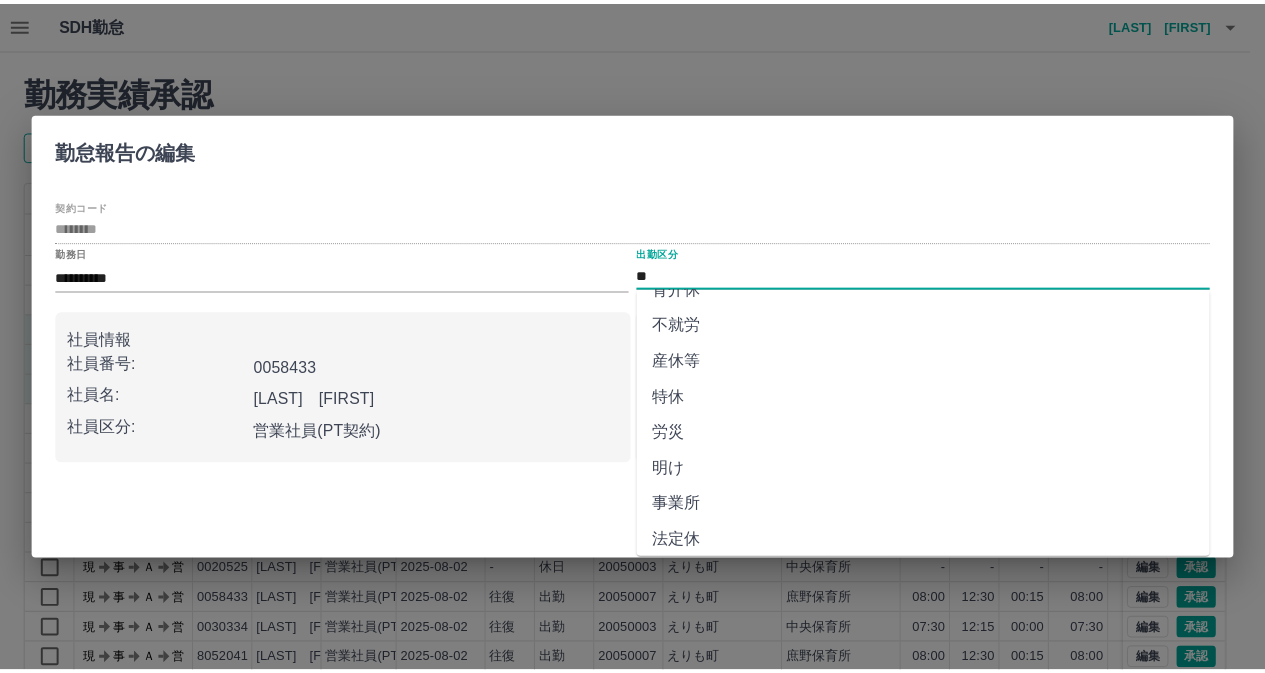 scroll, scrollTop: 394, scrollLeft: 0, axis: vertical 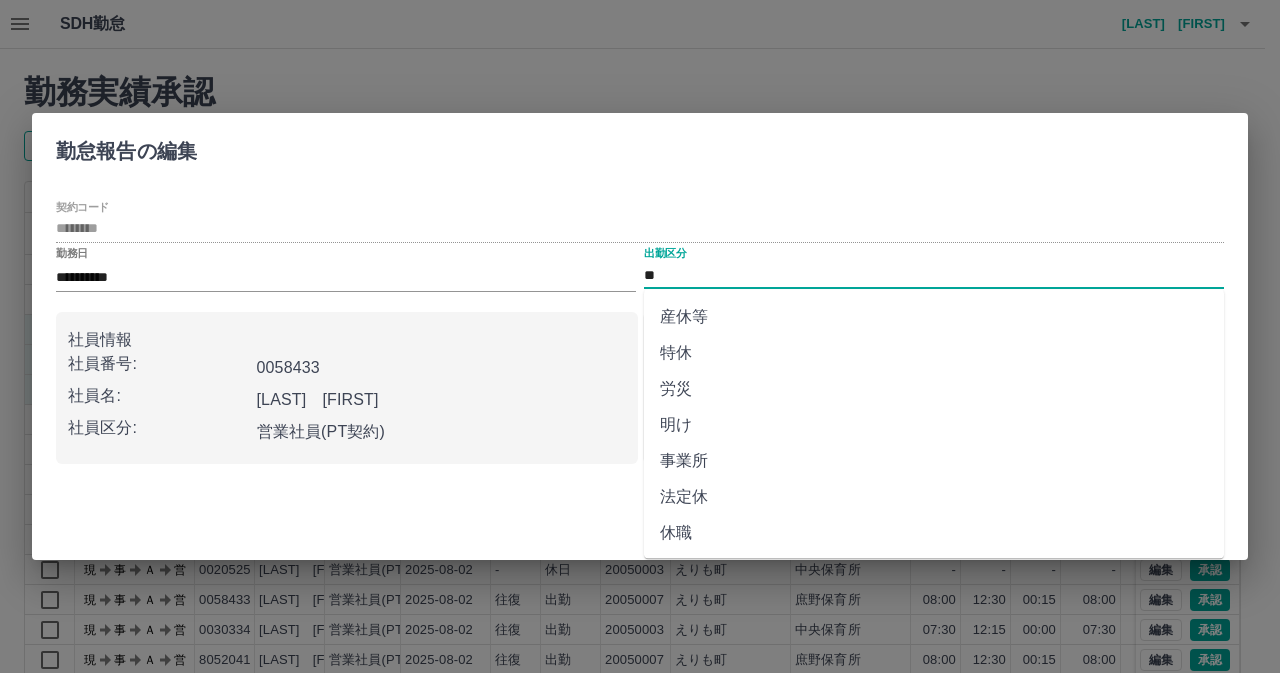click on "法定休" at bounding box center [934, 497] 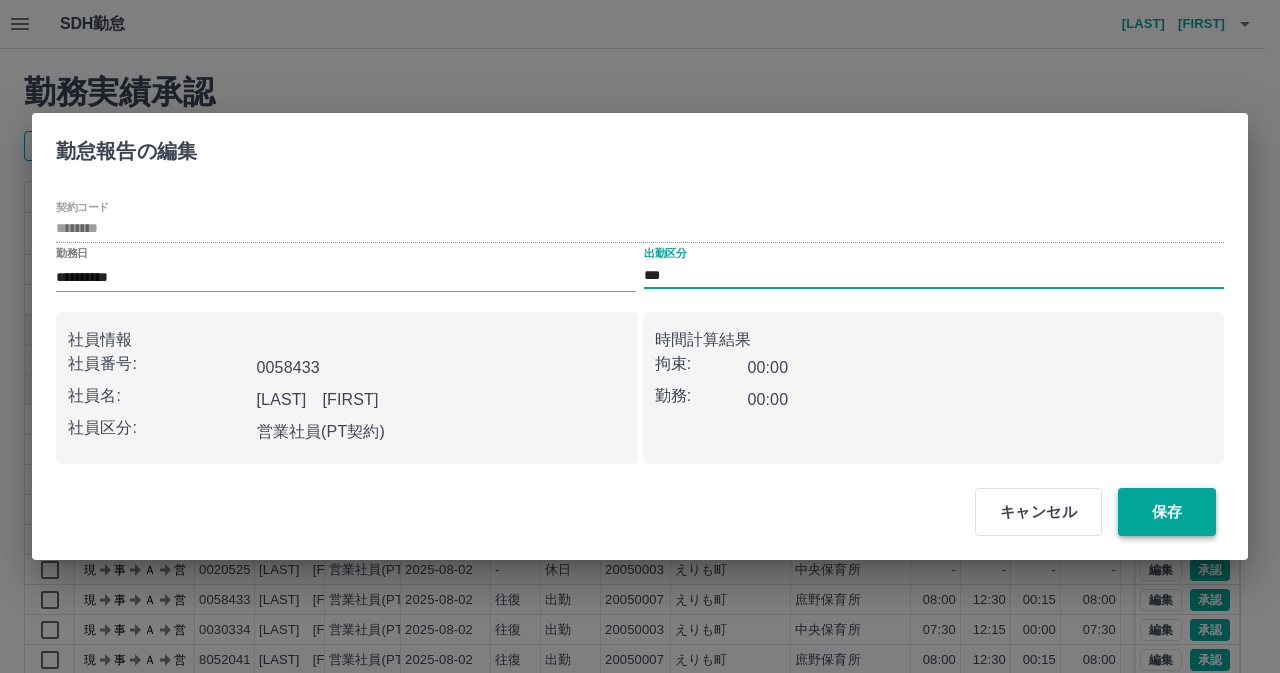 click on "保存" at bounding box center [1167, 512] 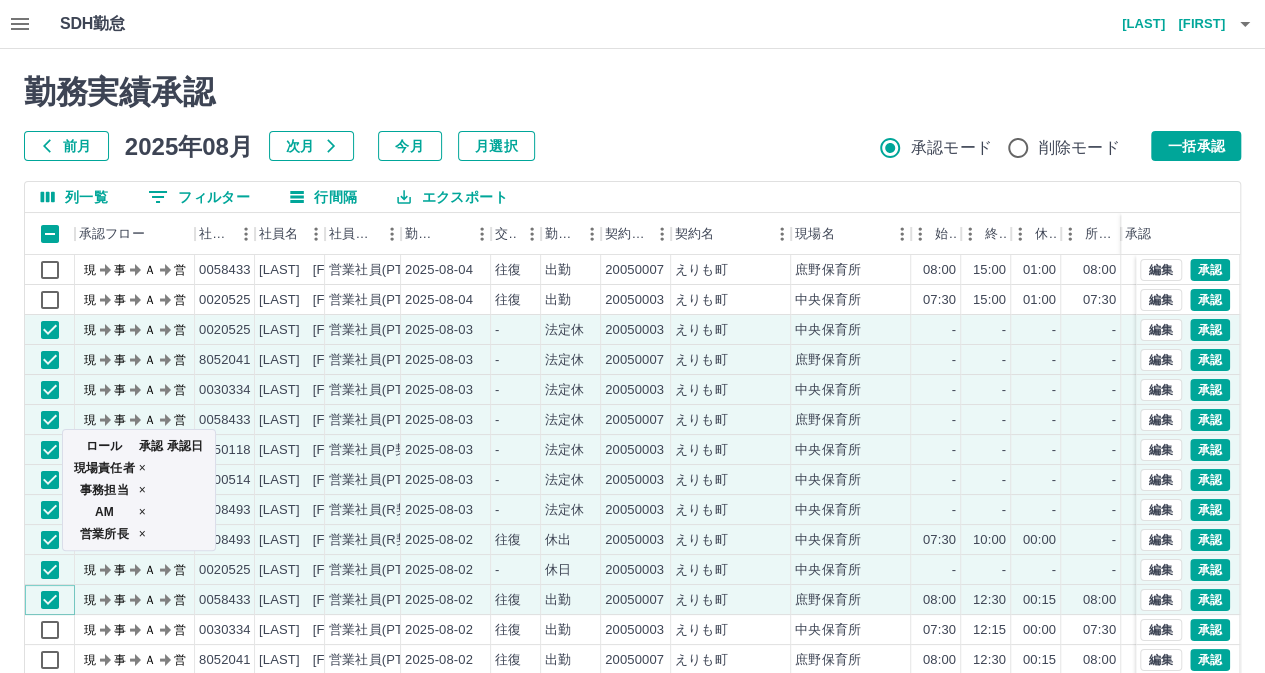 scroll, scrollTop: 100, scrollLeft: 0, axis: vertical 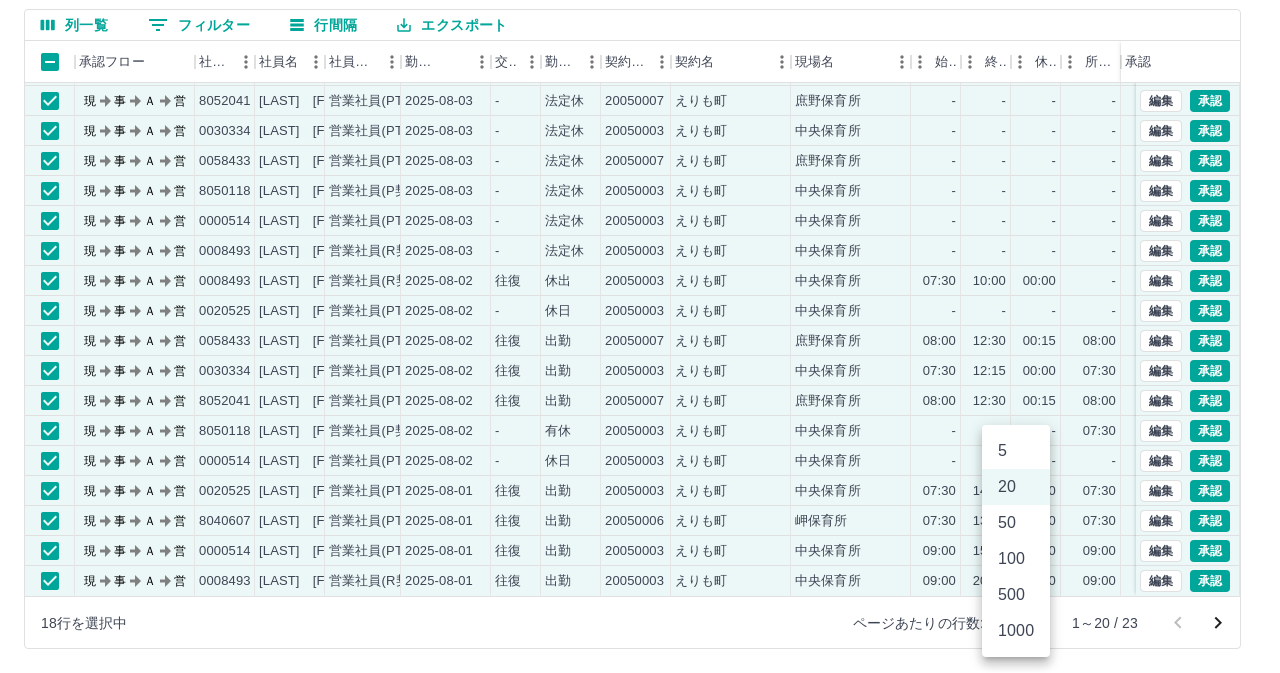 click on "SDH勤怠 [LAST]　[FIRST] 勤務実績承認 前月 2025年08月 次月 今月 月選択 承認モード 削除モード 一括承認 列一覧 0 フィルター 行間隔 エクスポート 承認フロー 社員番号 社員名 社員区分 勤務日 交通費 勤務区分 契約コード 契約名 現場名 始業 終業 休憩 所定開始 所定終業 所定休憩 拘束 勤務 遅刻等 承認 現 事 Ａ 営 0020525 [LAST]　[FIRST] 営業社員(PT契約) 2025-08-04 往復 出勤 20050003 [CITY] [CITY] 07:30 15:00 01:00 07:30 15:00 01:00 07:30 06:30 00:00 現 事 Ａ 営 0020525 [LAST]　[FIRST] 営業社員(PT契約) 2025-08-03  -  法定休 20050003 [CITY] [CITY] - - - - - - 00:00 00:00 00:00 現 事 Ａ 営 8052041 [LAST]　[FIRST] 営業社員(PT契約) 2025-08-03  -  法定休 20050007 [CITY] [CITY] - - - - - - 00:00 00:00 00:00 現 事 Ａ 営 0030334 [LAST]　[FIRST] 営業社員(PT契約) 2025-08-03  -  法定休 20050003 [CITY] [CITY]" at bounding box center [640, 250] 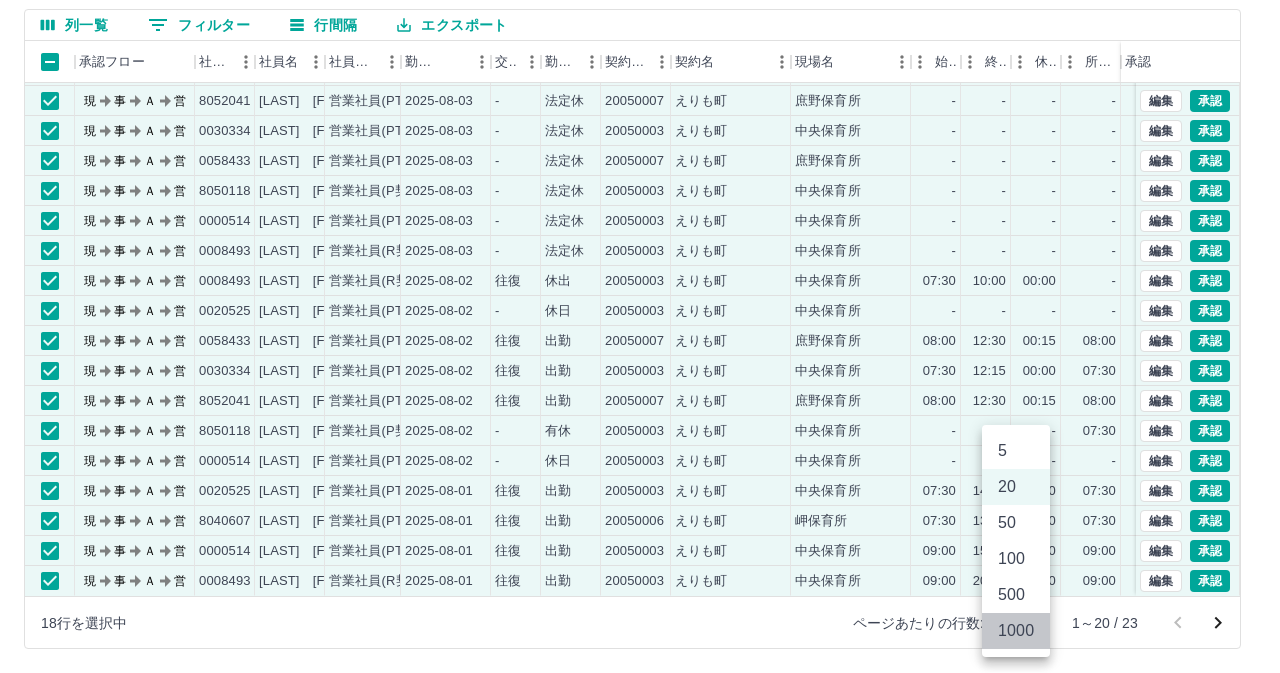 click on "1000" at bounding box center (1016, 631) 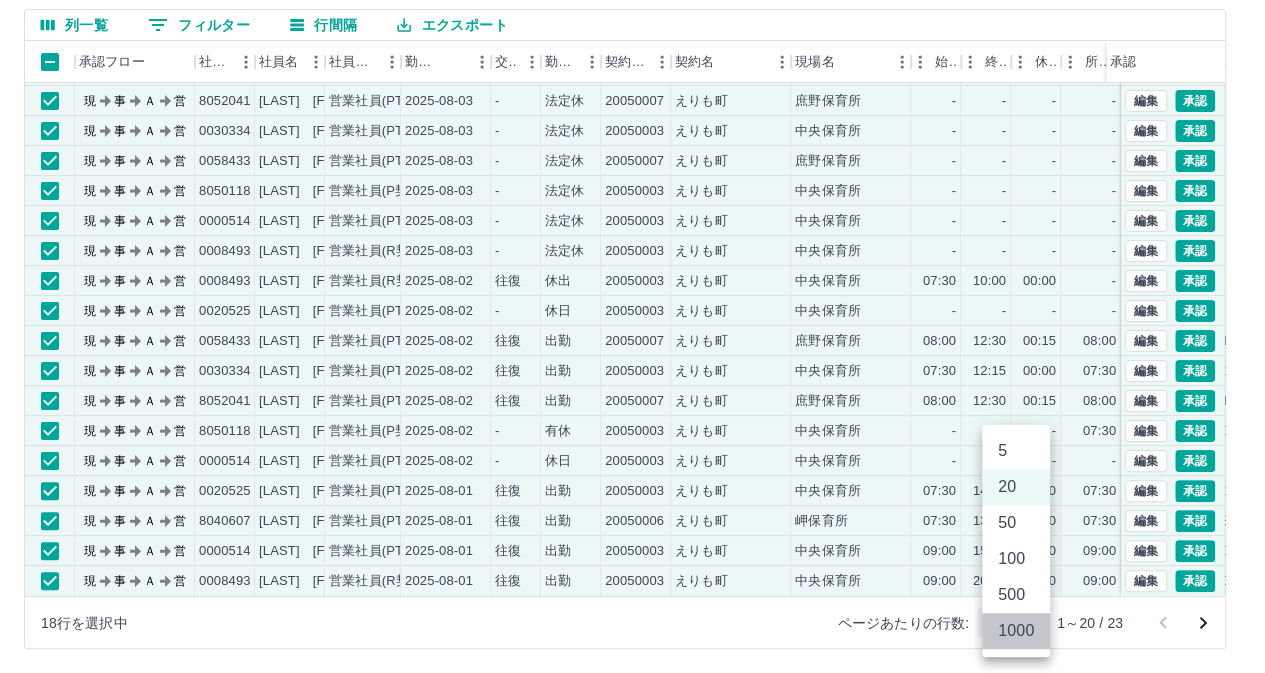 type on "****" 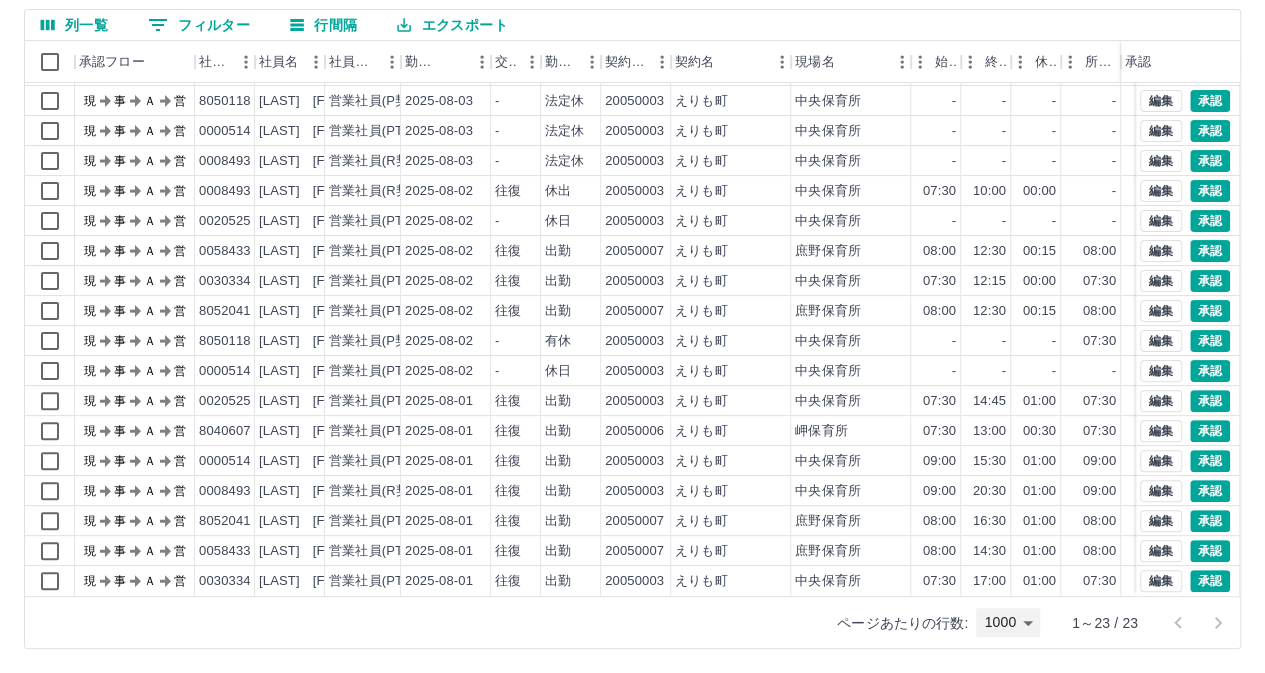 scroll, scrollTop: 0, scrollLeft: 0, axis: both 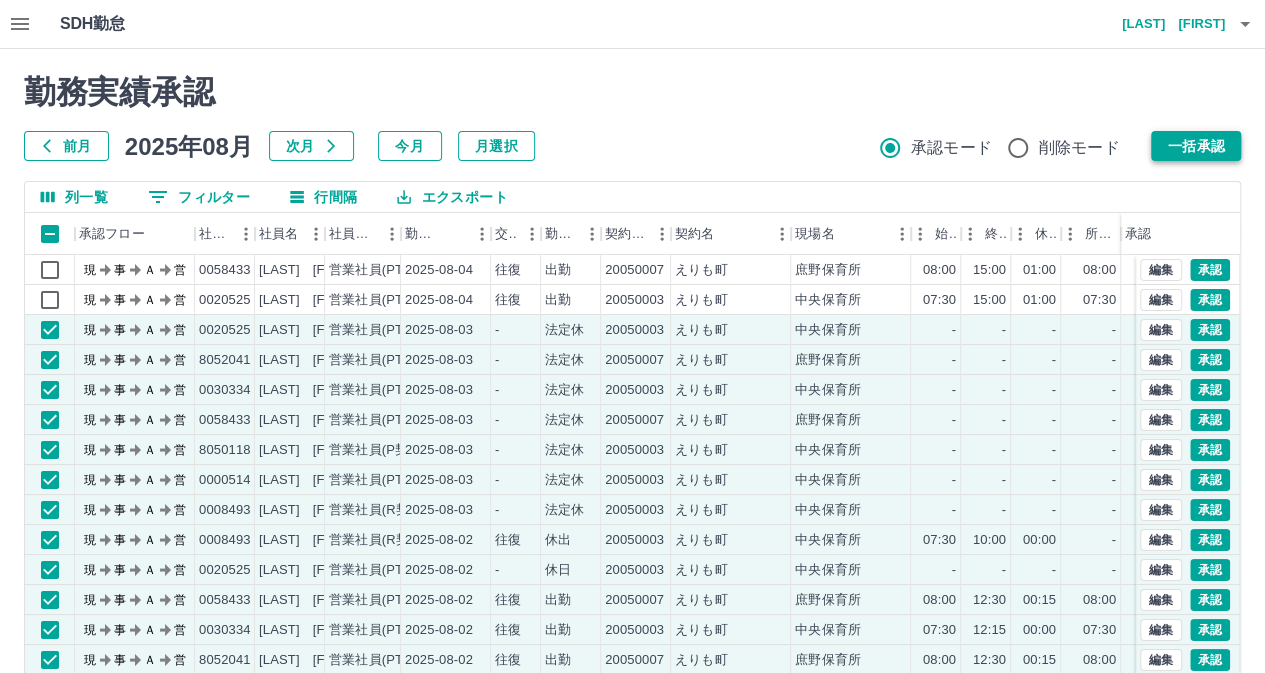 click on "一括承認" at bounding box center [1196, 146] 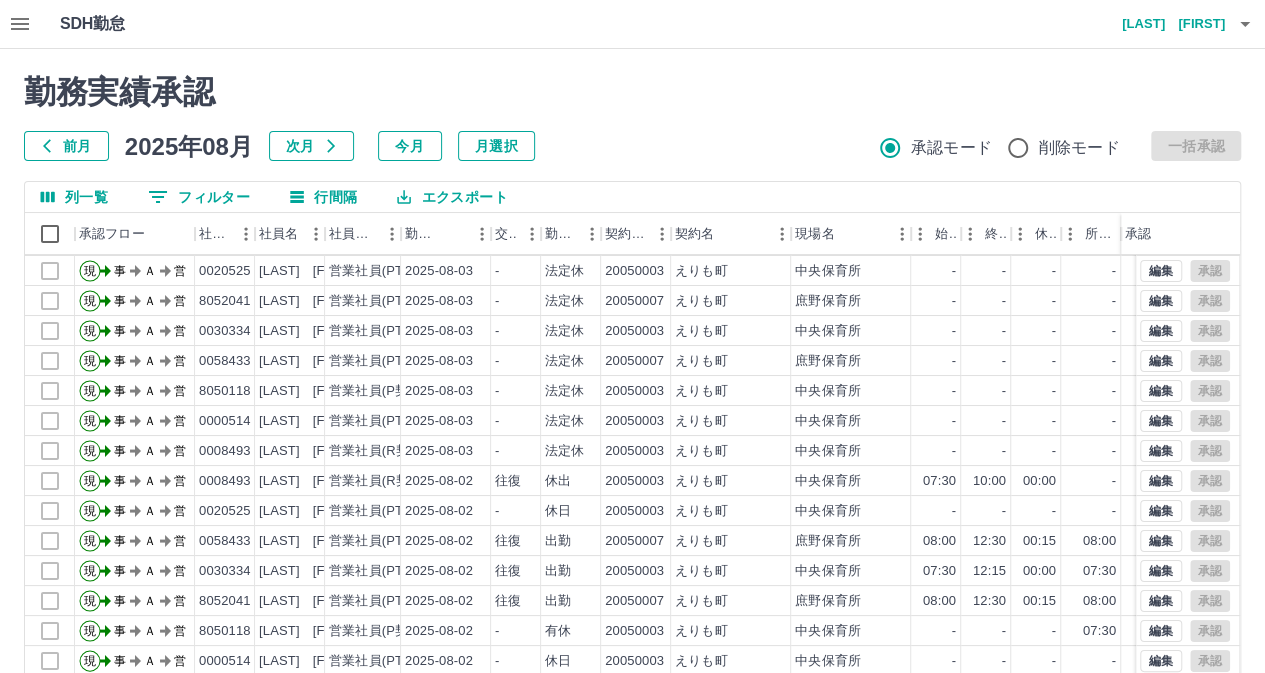 scroll, scrollTop: 191, scrollLeft: 0, axis: vertical 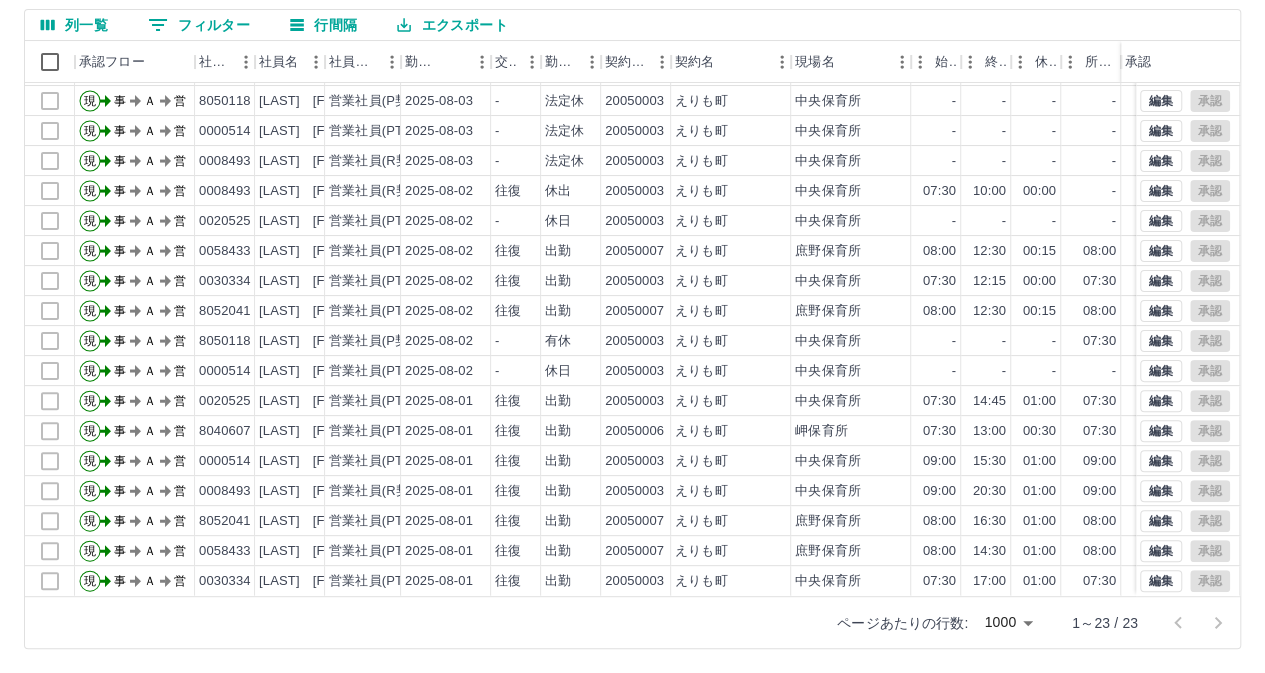 click on "SDH勤怠 [LAST]　[FIRST] 勤務実績承認 前月 2025年08月 次月 今月 月選択 承認モード 削除モード 一括承認 列一覧 0 フィルター 行間隔 エクスポート 承認フロー 社員番号 社員名 社員区分 勤務日 交通費 勤務区分 契約コード 契約名 現場名 始業 終業 休憩 所定開始 所定終業 所定休憩 拘束 勤務 遅刻等 承認 現 事 Ａ 営 0030334 [LAST]　[FIRST] 営業社員(PT契約) 2025-08-03  -  法定休 20050003 [CITY] [CITY] - - - - - - 00:00 00:00 00:00 現 事 Ａ 営 0058433 [LAST]　[FIRST] 営業社員(PT契約) 2025-08-03  -  法定休 20050007 [CITY] [CITY] - - - - - - 00:00 00:00 00:00 現 事 Ａ 営 8050118 [LAST]　[FIRST] 営業社員(P契約) 2025-08-03  -  法定休 20050003 [CITY] [CITY] - - - - - - 00:00 00:00 00:00 現 事 Ａ 営 0000514 [LAST]　[FIRST] 営業社員(PT契約) 2025-08-03  -  法定休 20050003 [CITY] [CITY] - - - - - - 00:00 00:00" at bounding box center (632, 250) 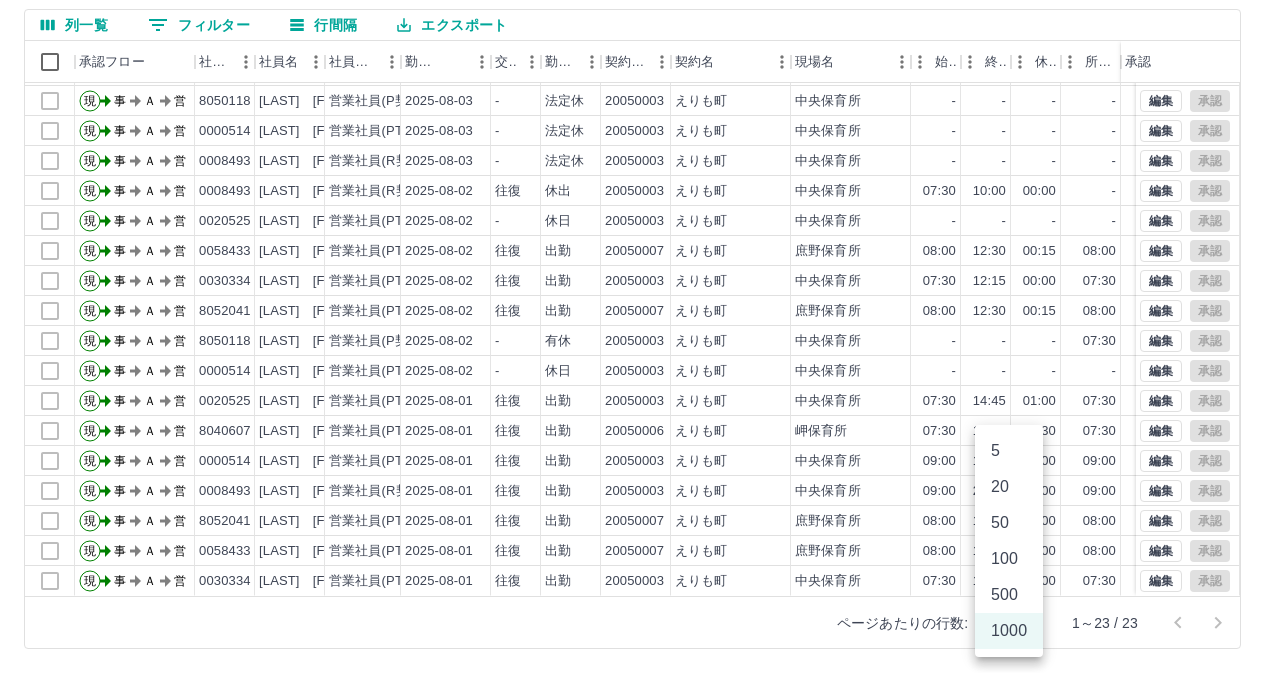 click on "1000" at bounding box center [1009, 631] 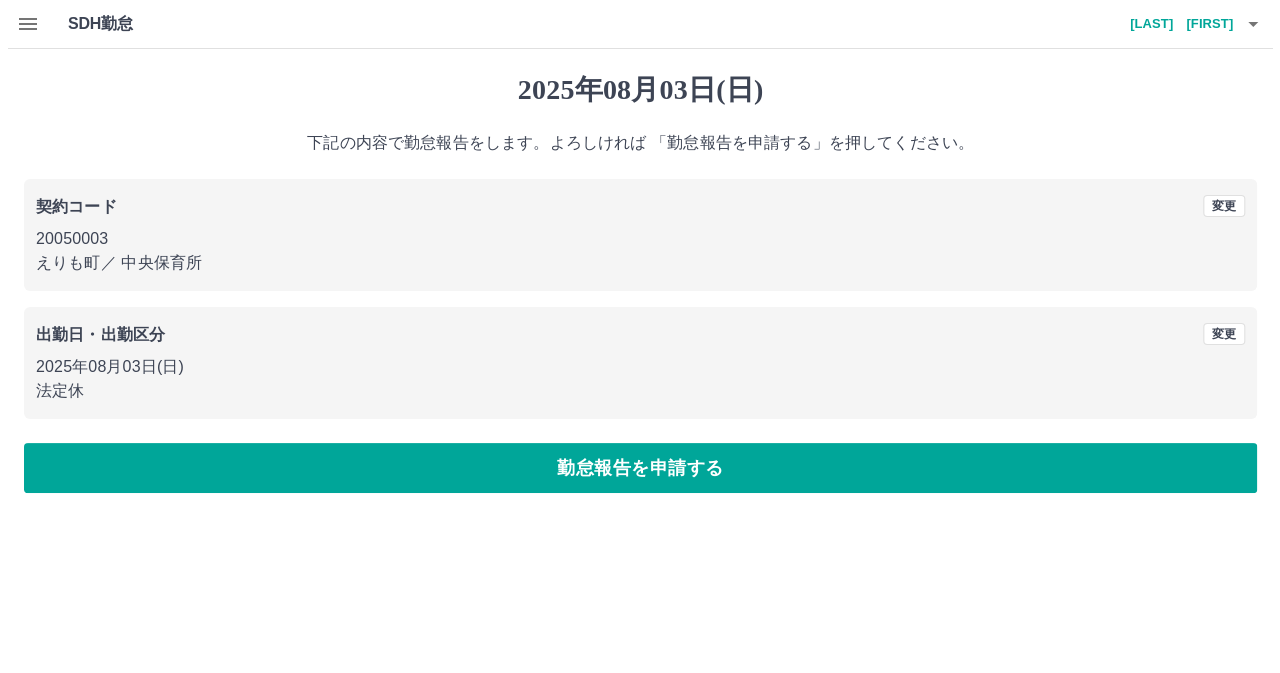 scroll, scrollTop: 0, scrollLeft: 0, axis: both 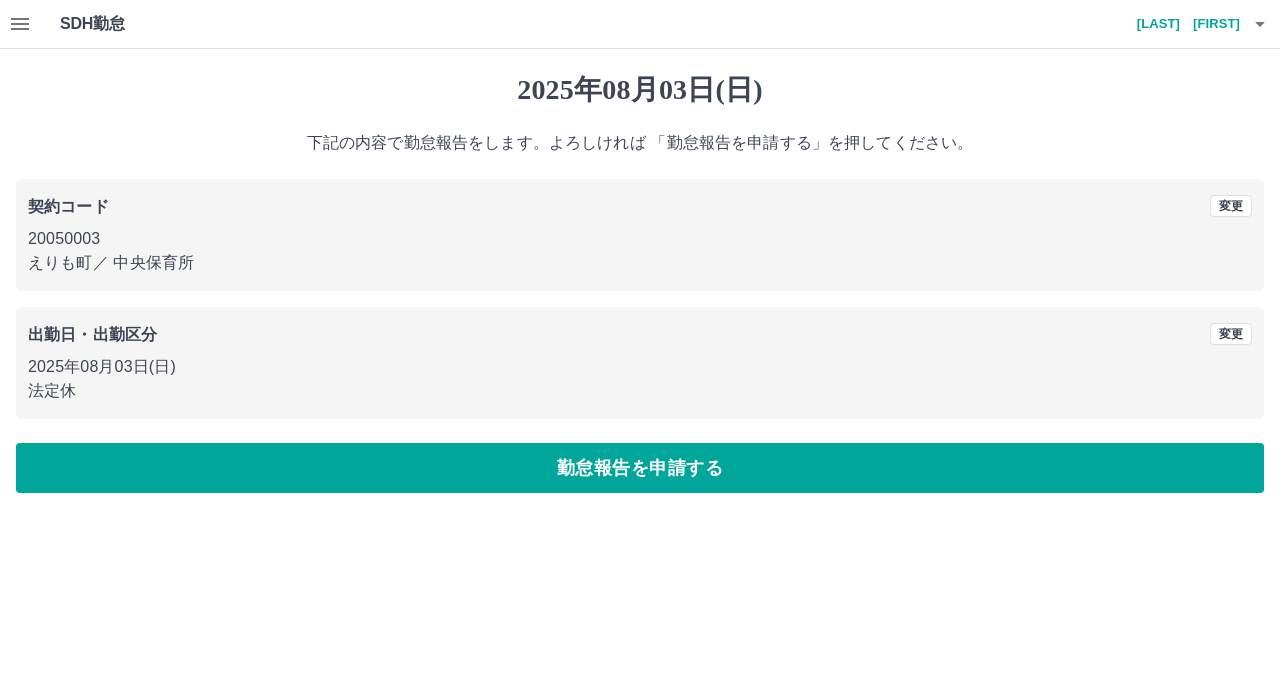 click 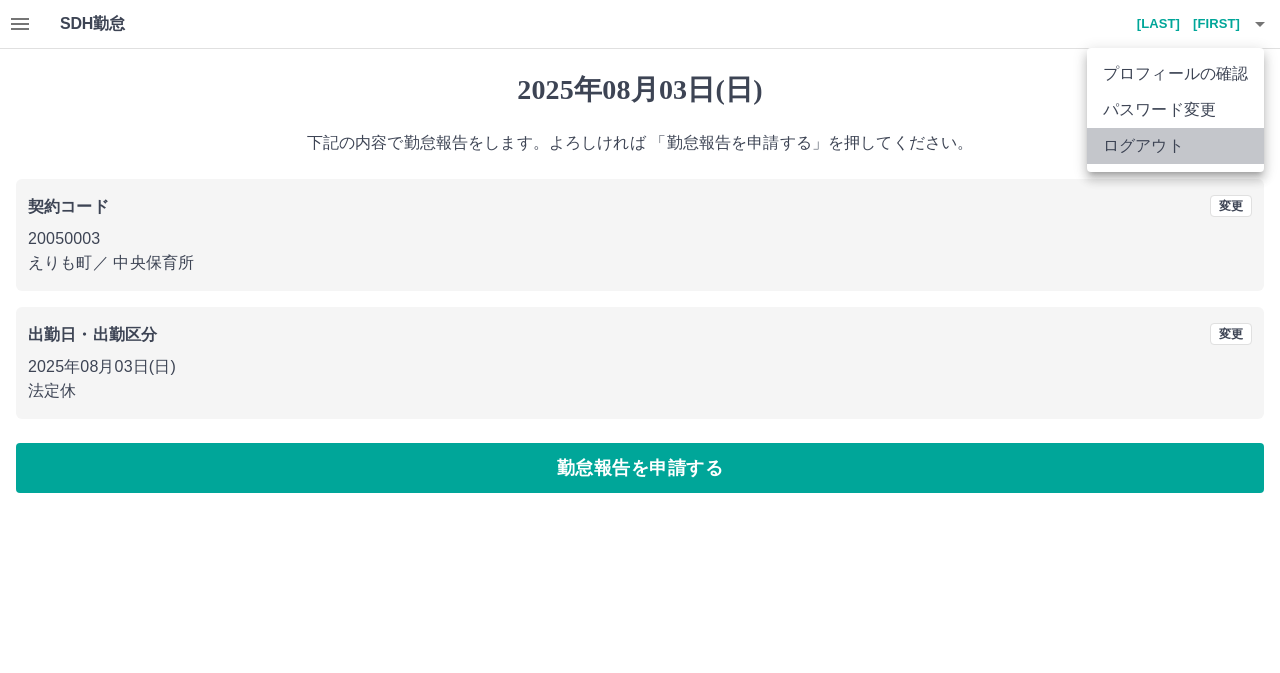 click on "ログアウト" at bounding box center [1175, 146] 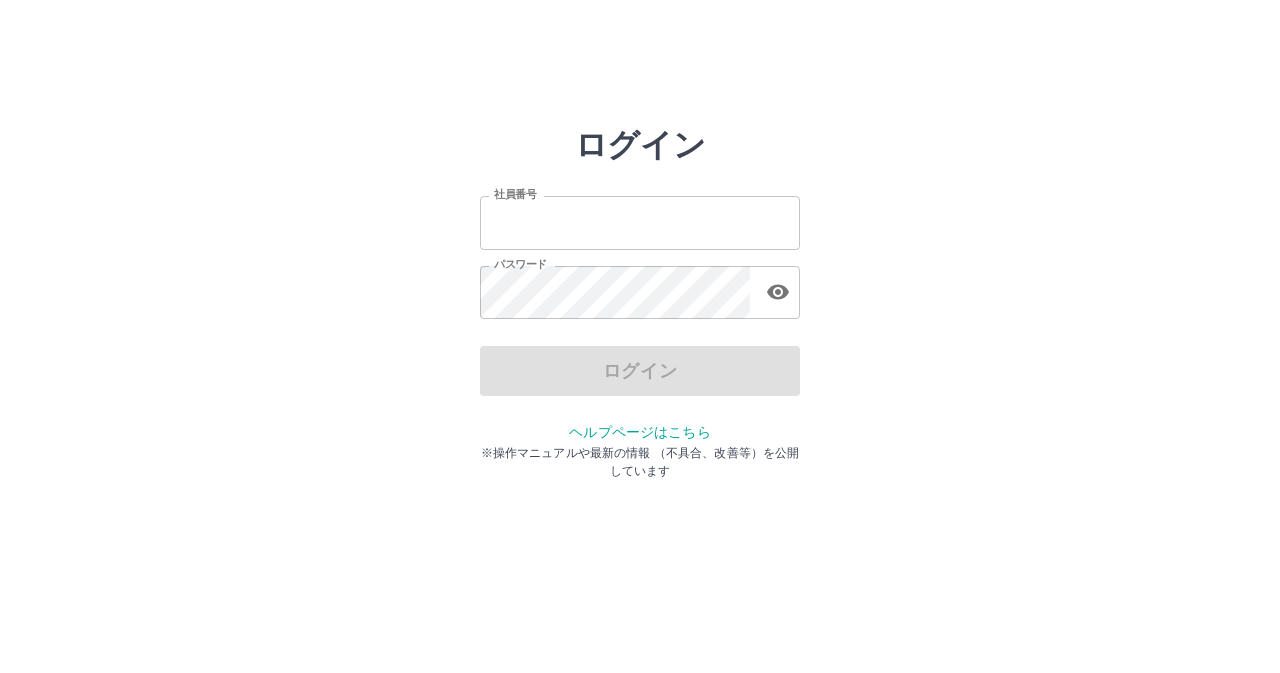 scroll, scrollTop: 0, scrollLeft: 0, axis: both 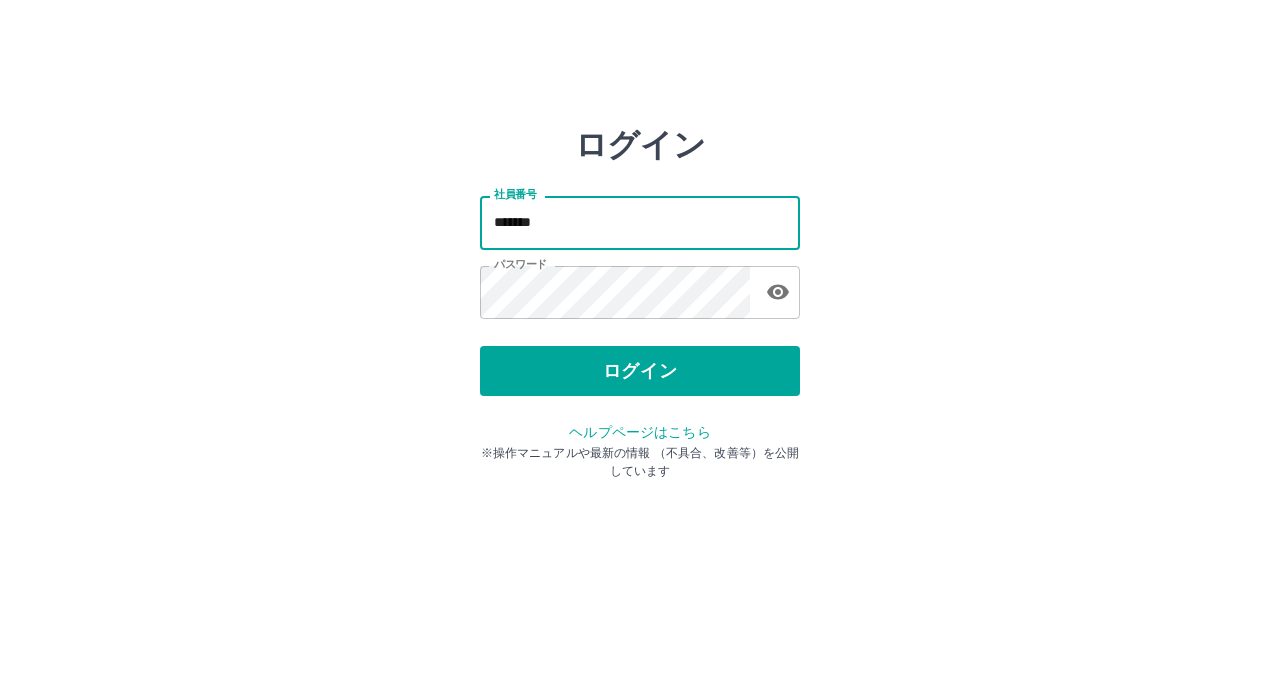 click on "*******" at bounding box center [640, 222] 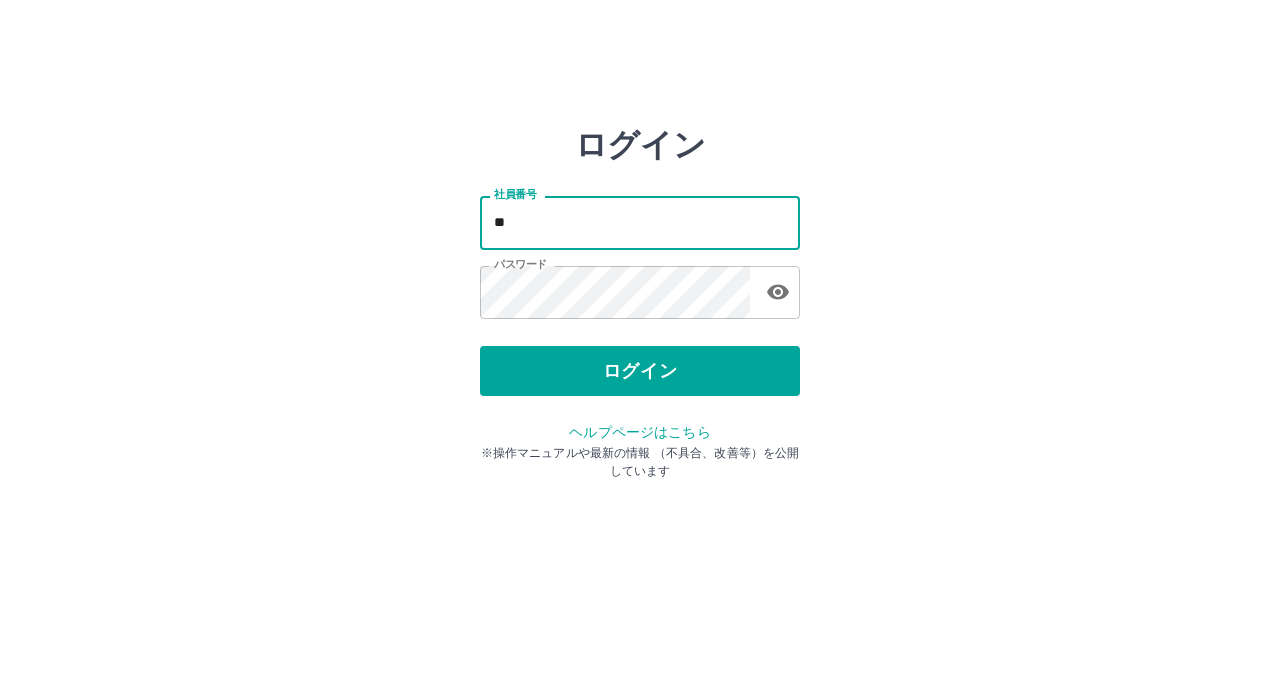 type on "*" 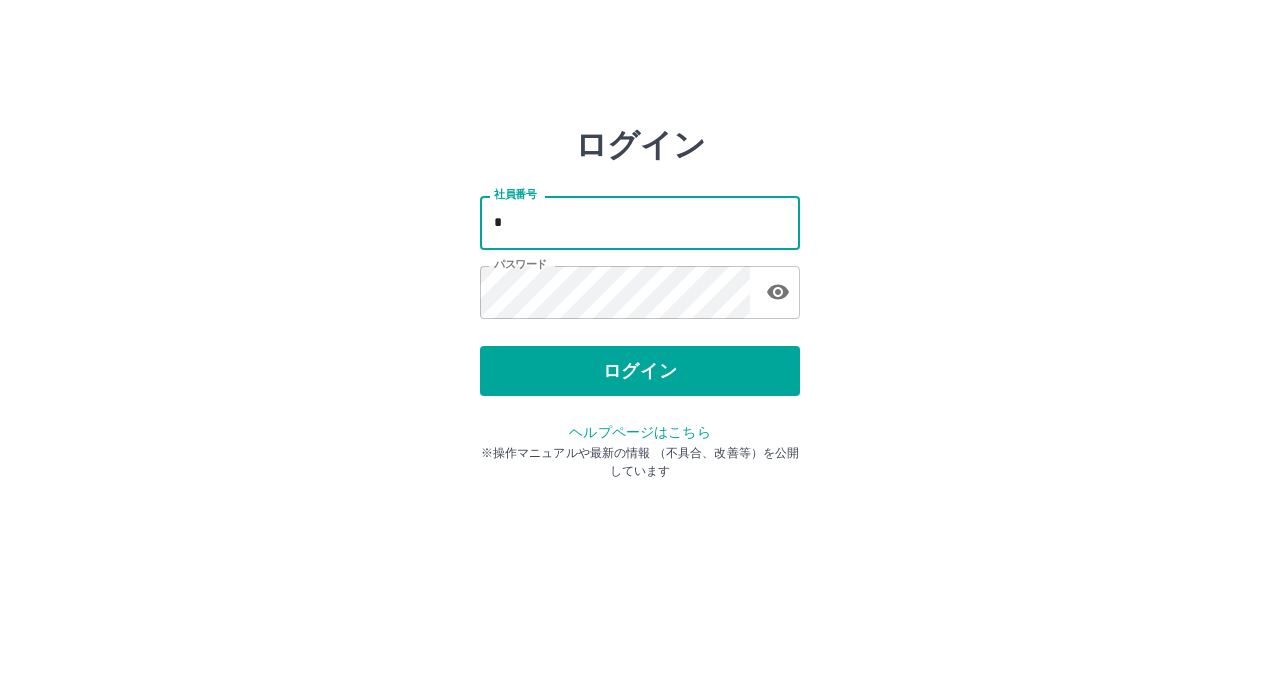 type 